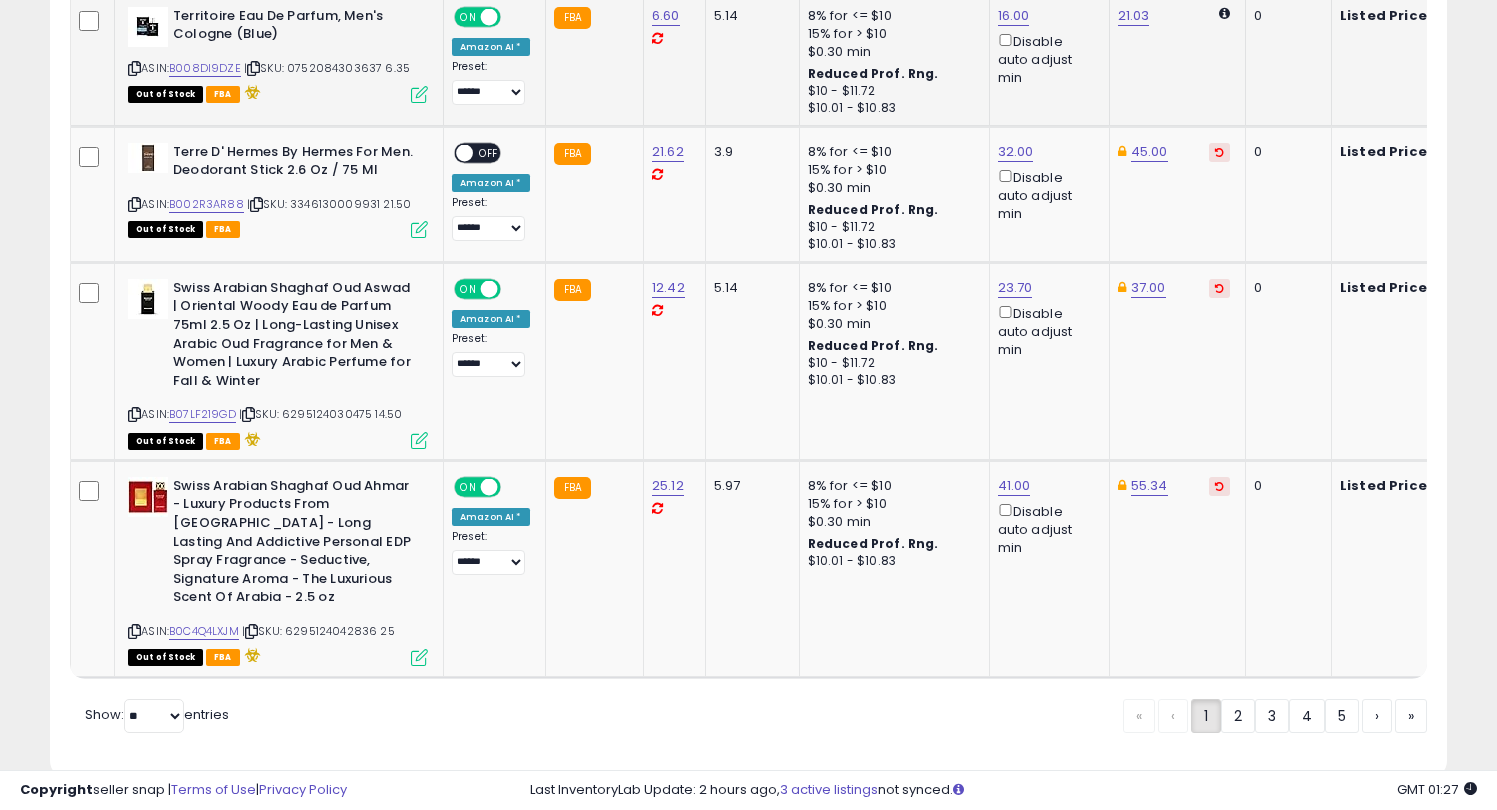 scroll, scrollTop: 3901, scrollLeft: 0, axis: vertical 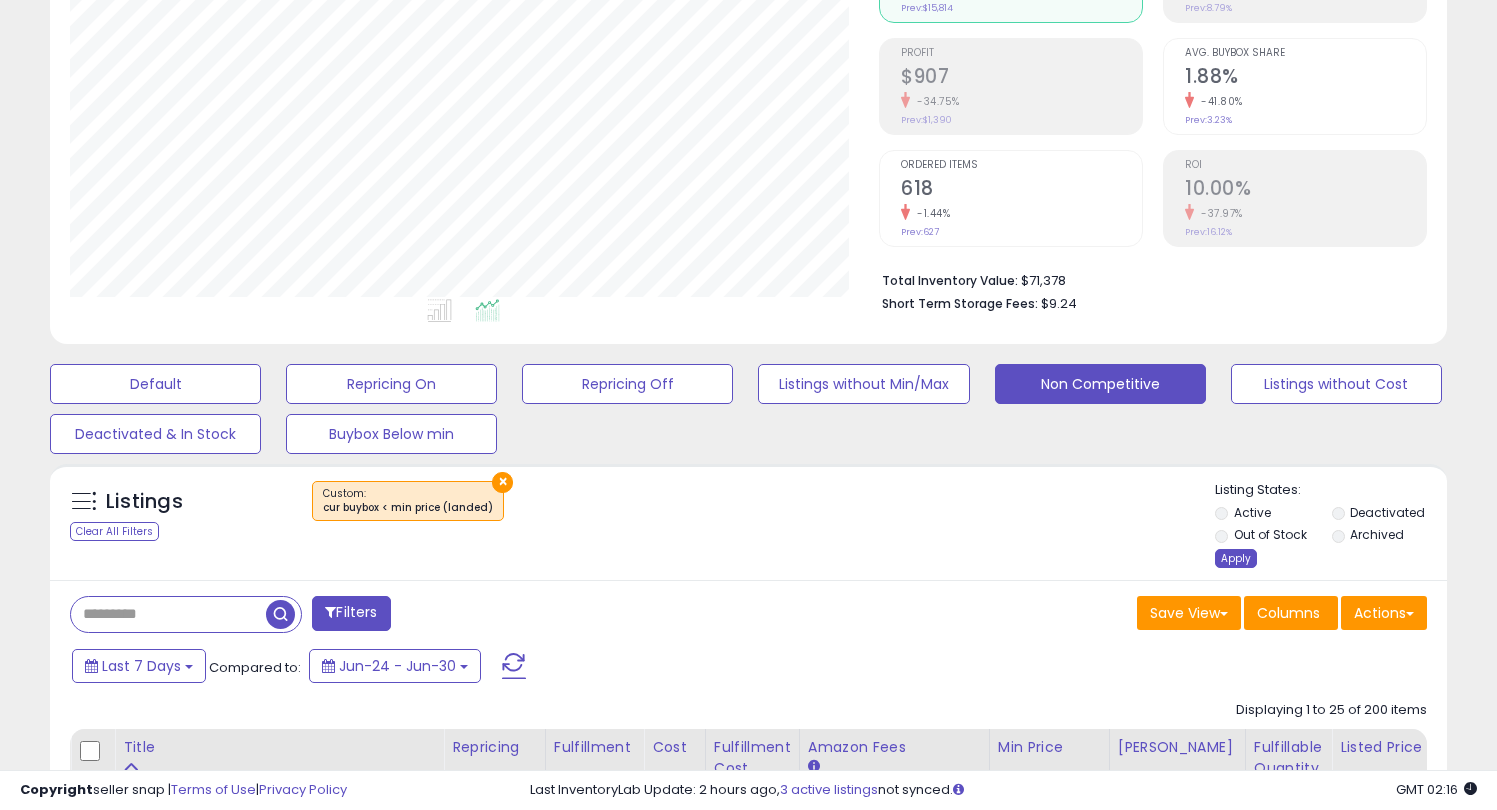 click on "Apply" at bounding box center (1236, 558) 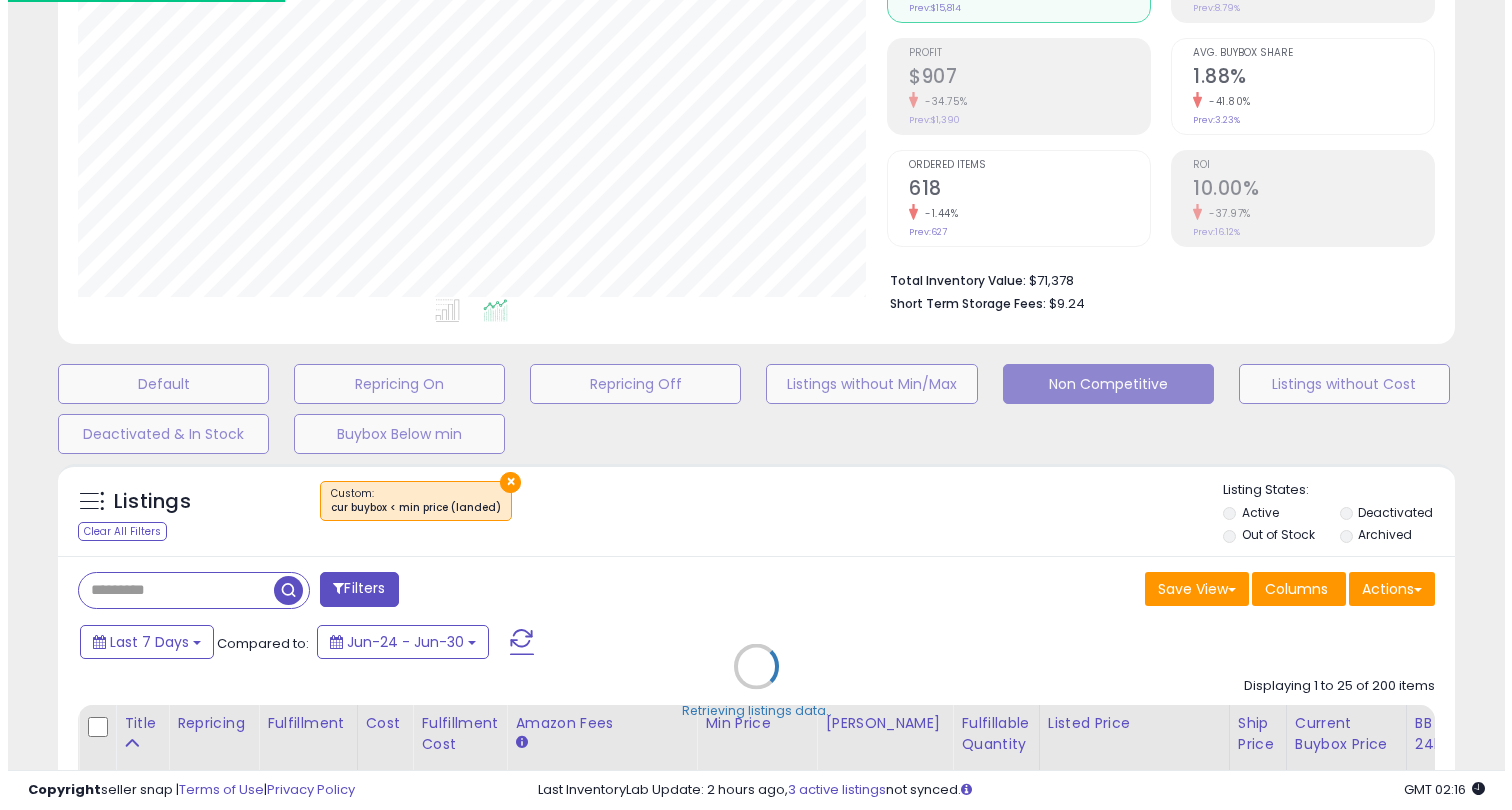 scroll, scrollTop: 999590, scrollLeft: 999182, axis: both 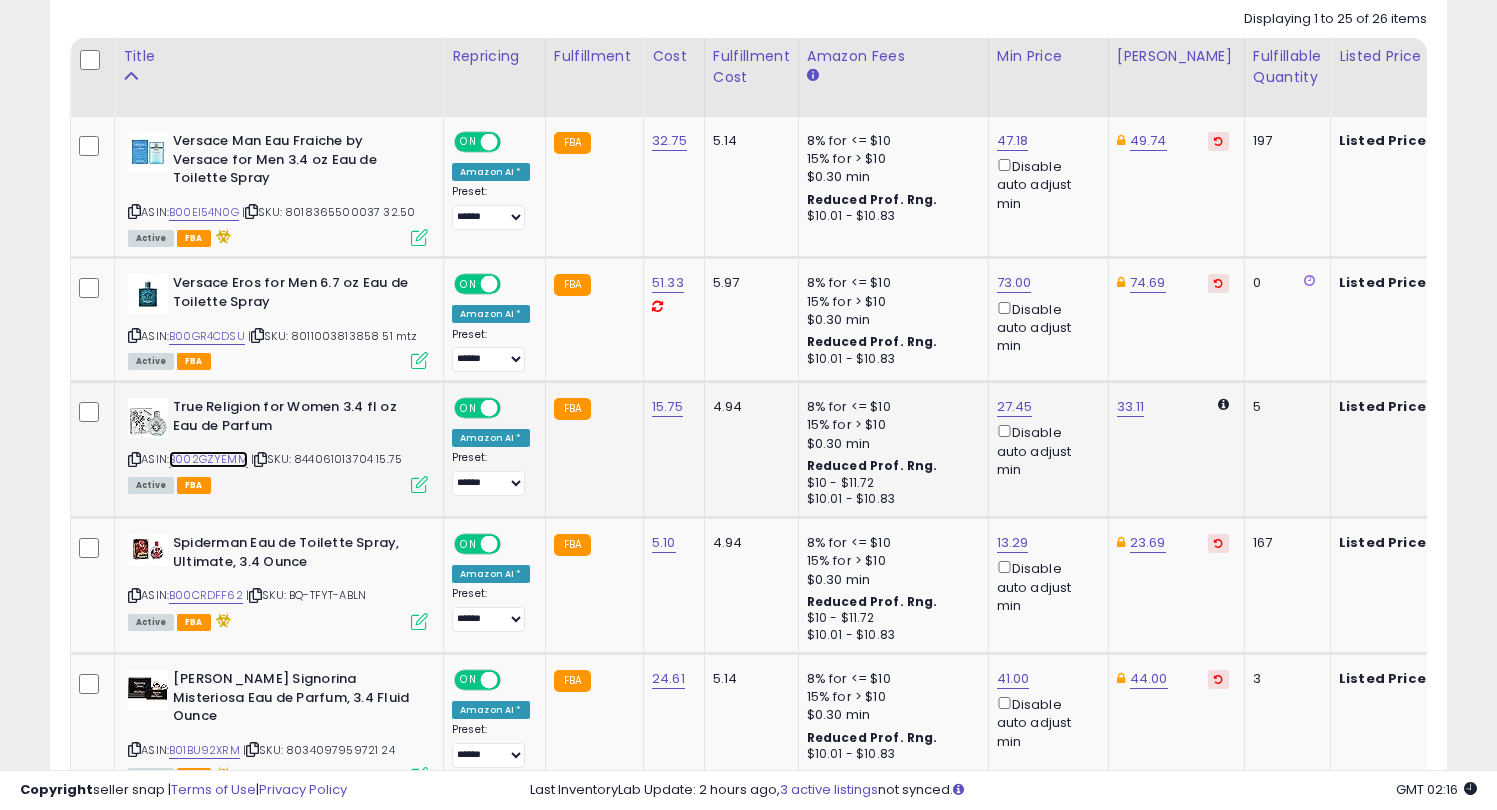 click on "B002GZYEMM" at bounding box center (208, 459) 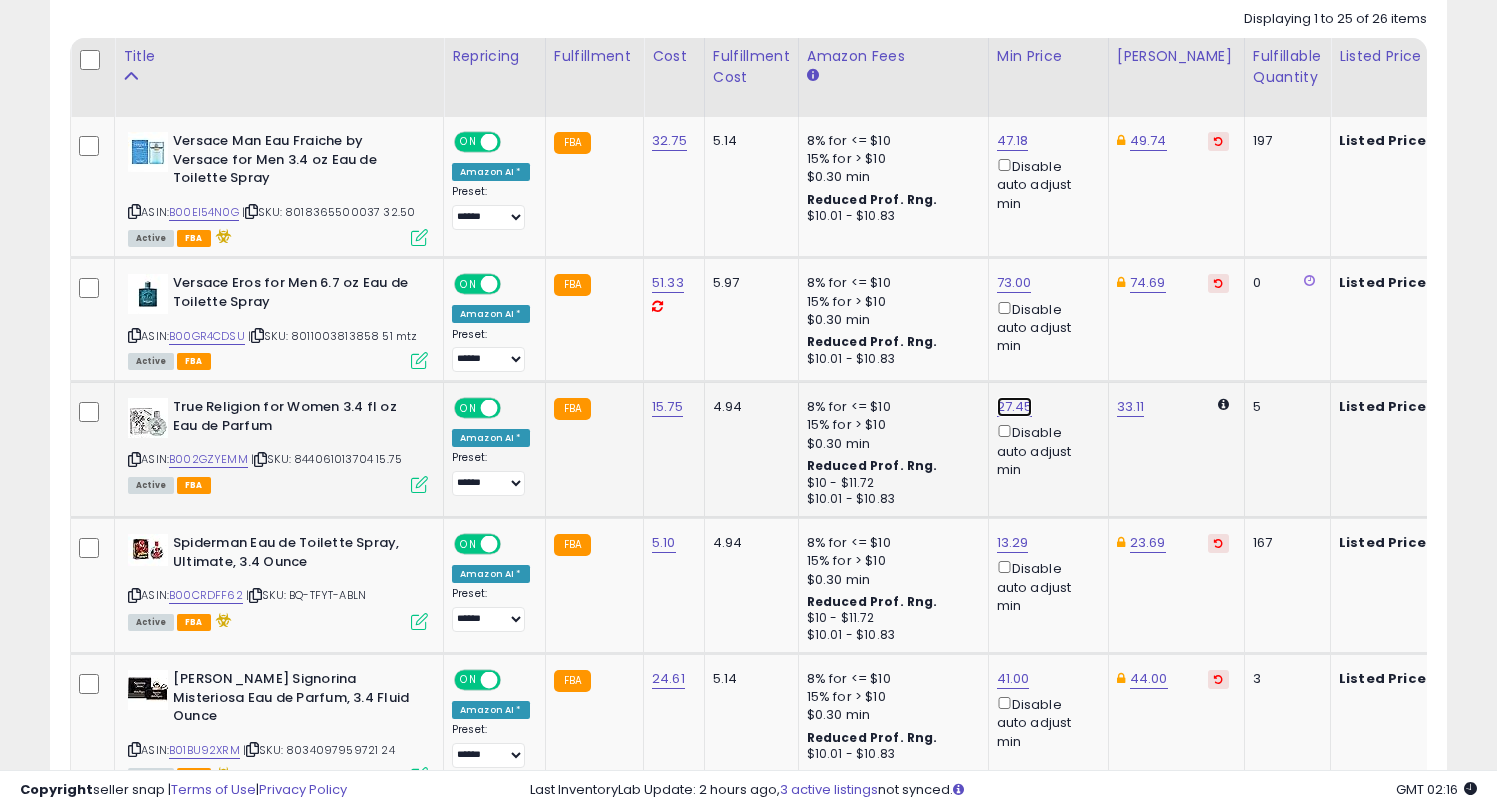 click on "27.45" at bounding box center (1013, 141) 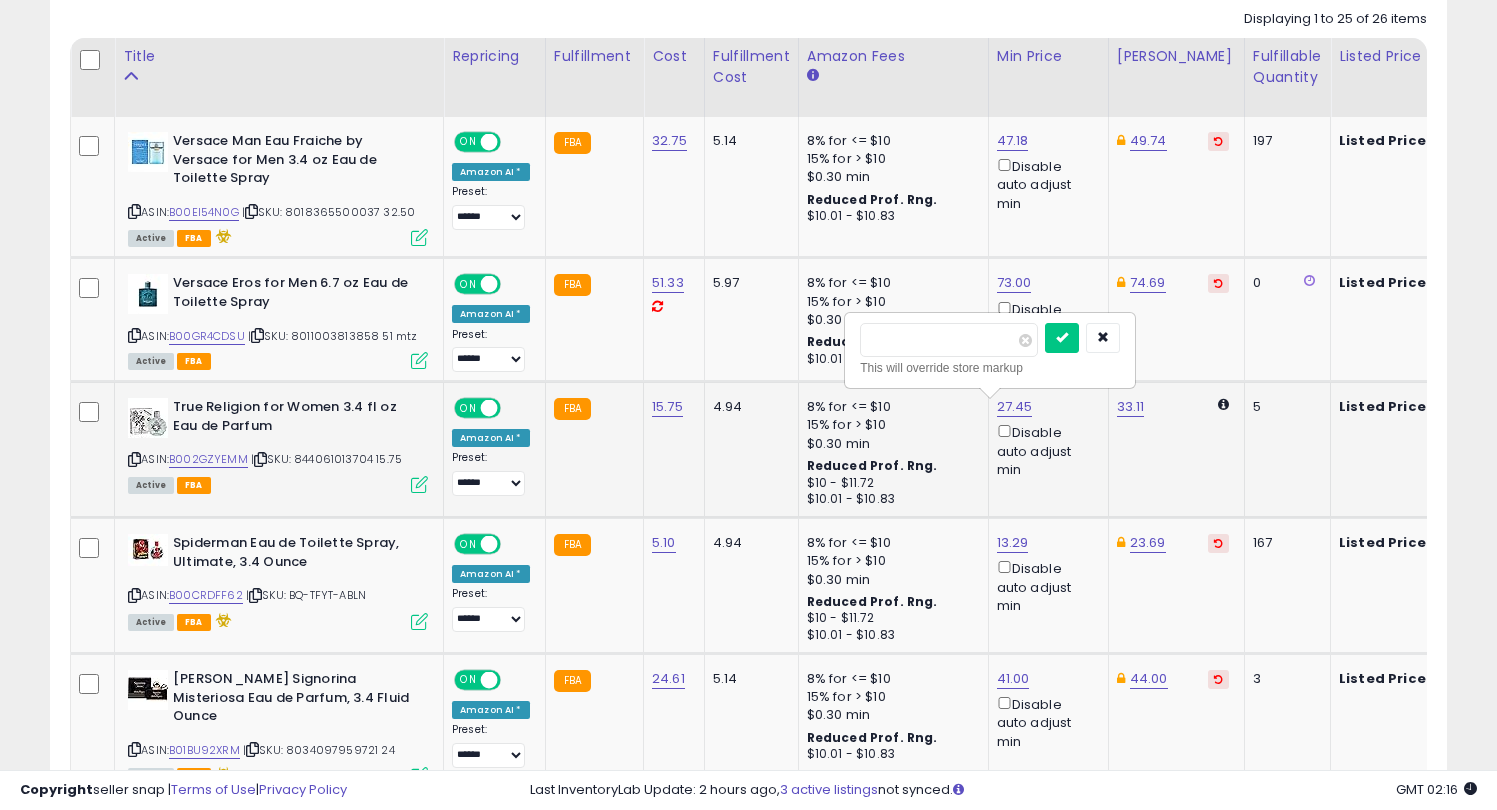 type on "*****" 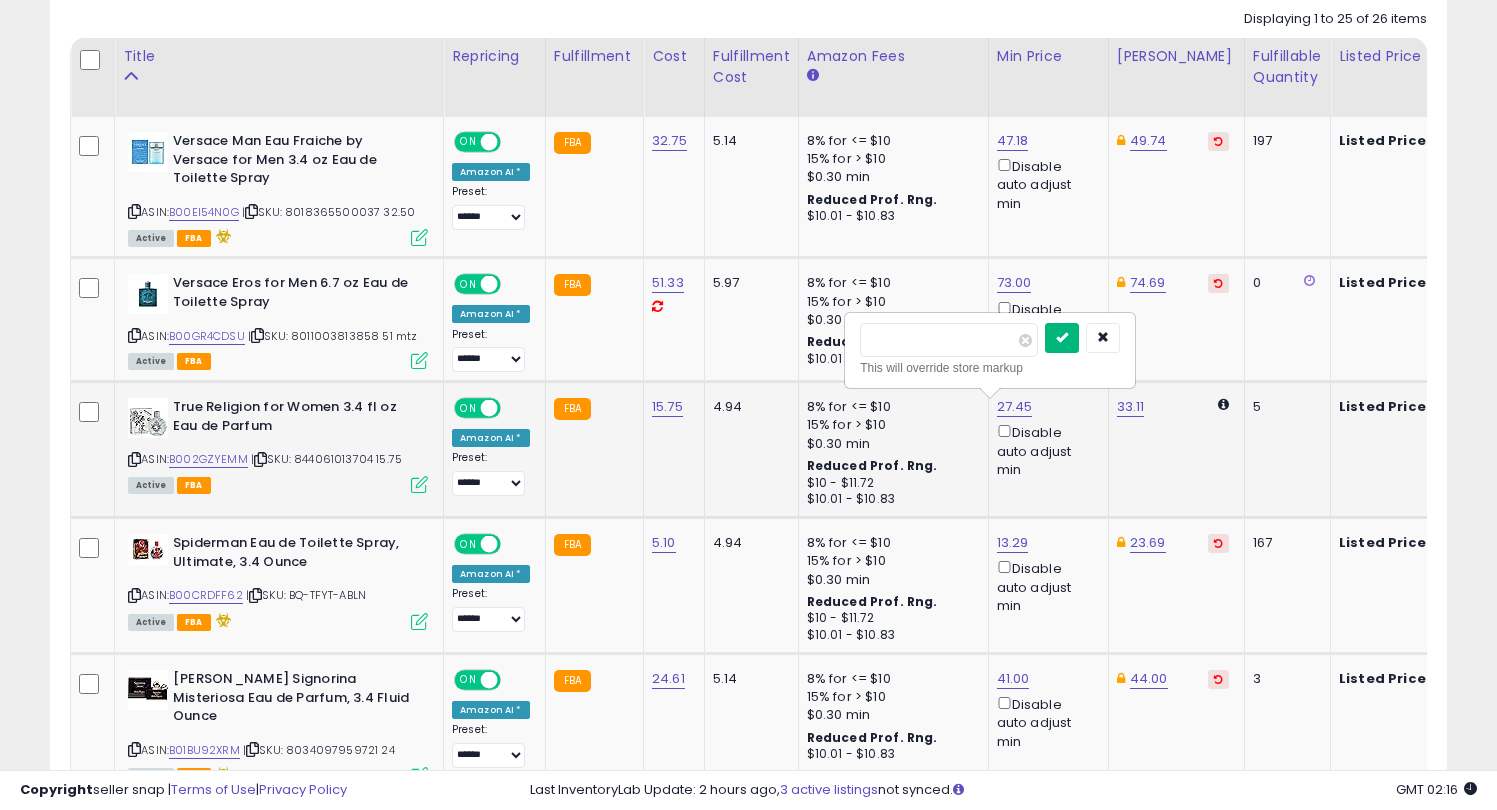 click at bounding box center [1082, 340] 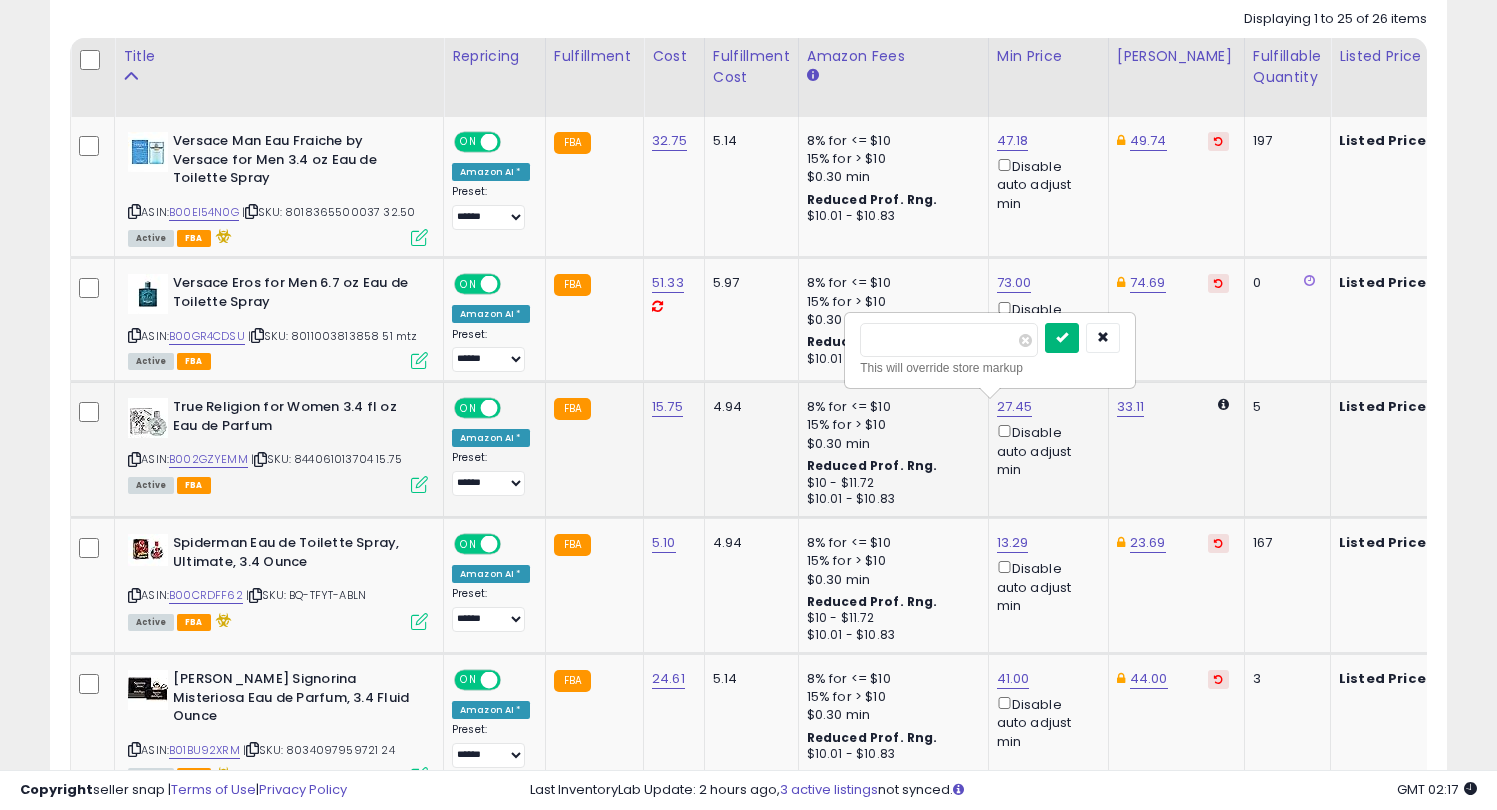 click at bounding box center (1062, 337) 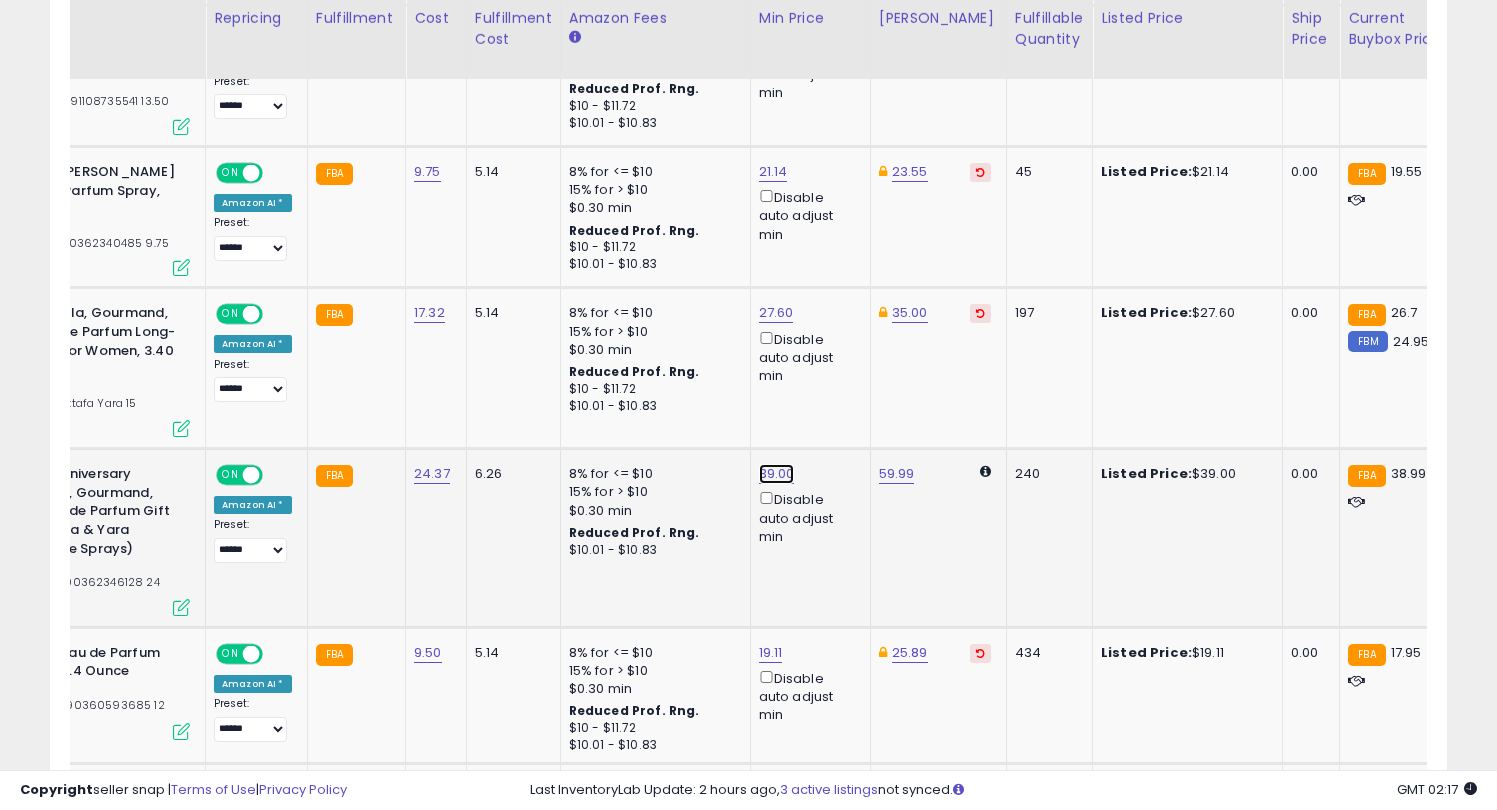 click on "39.00" at bounding box center [775, -792] 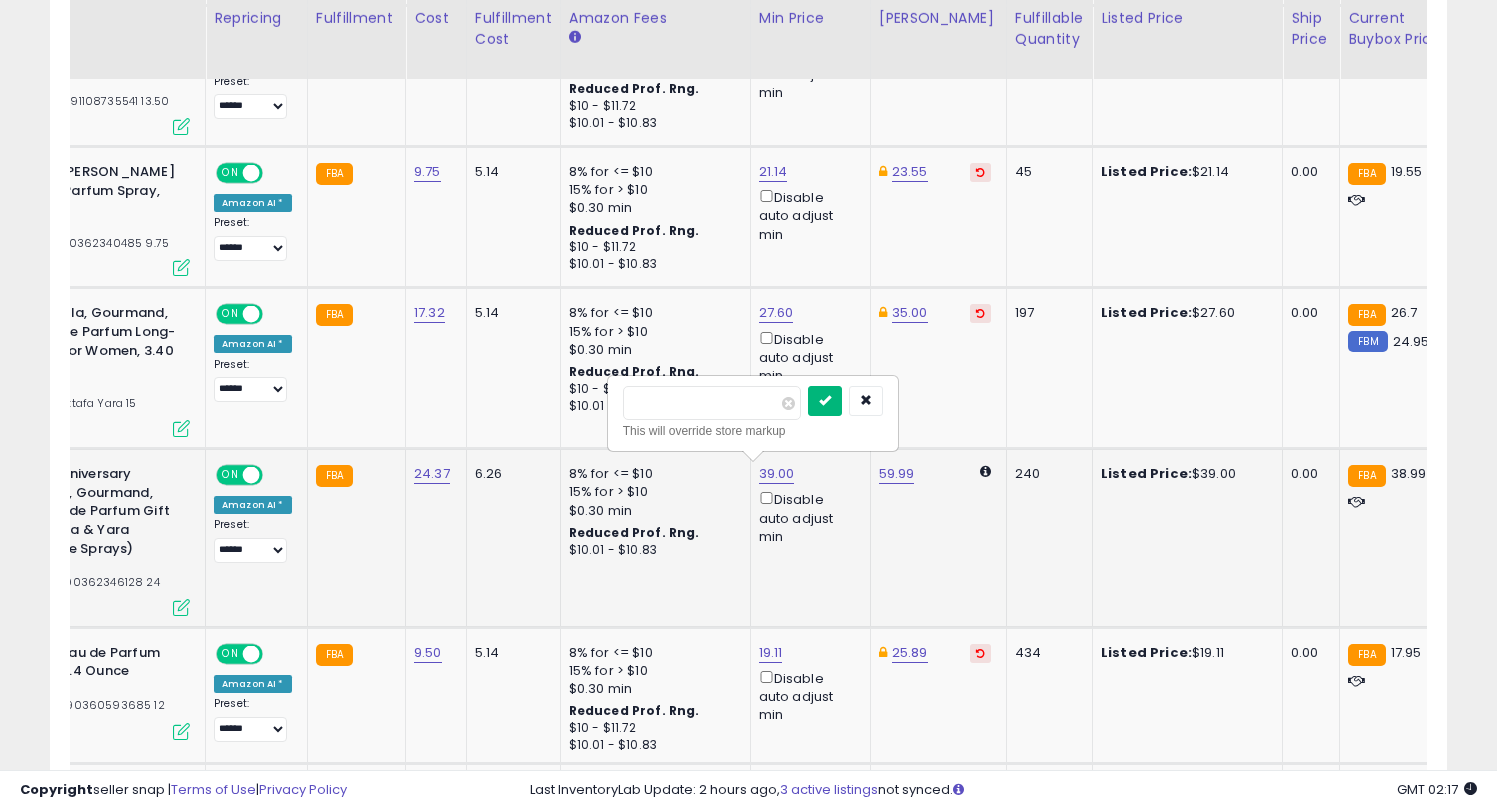 type on "*****" 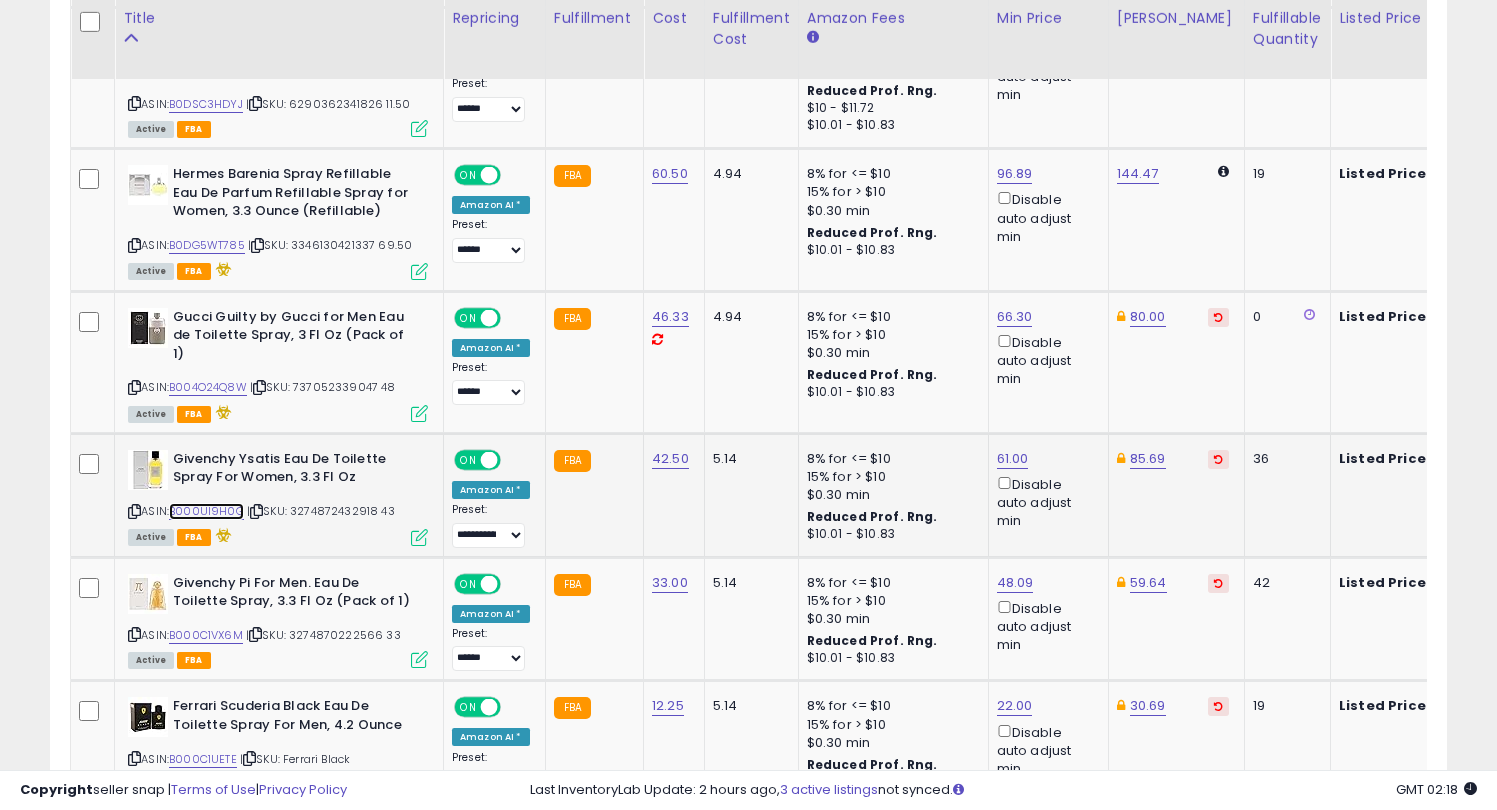 click on "B000UI9H0G" at bounding box center [206, 511] 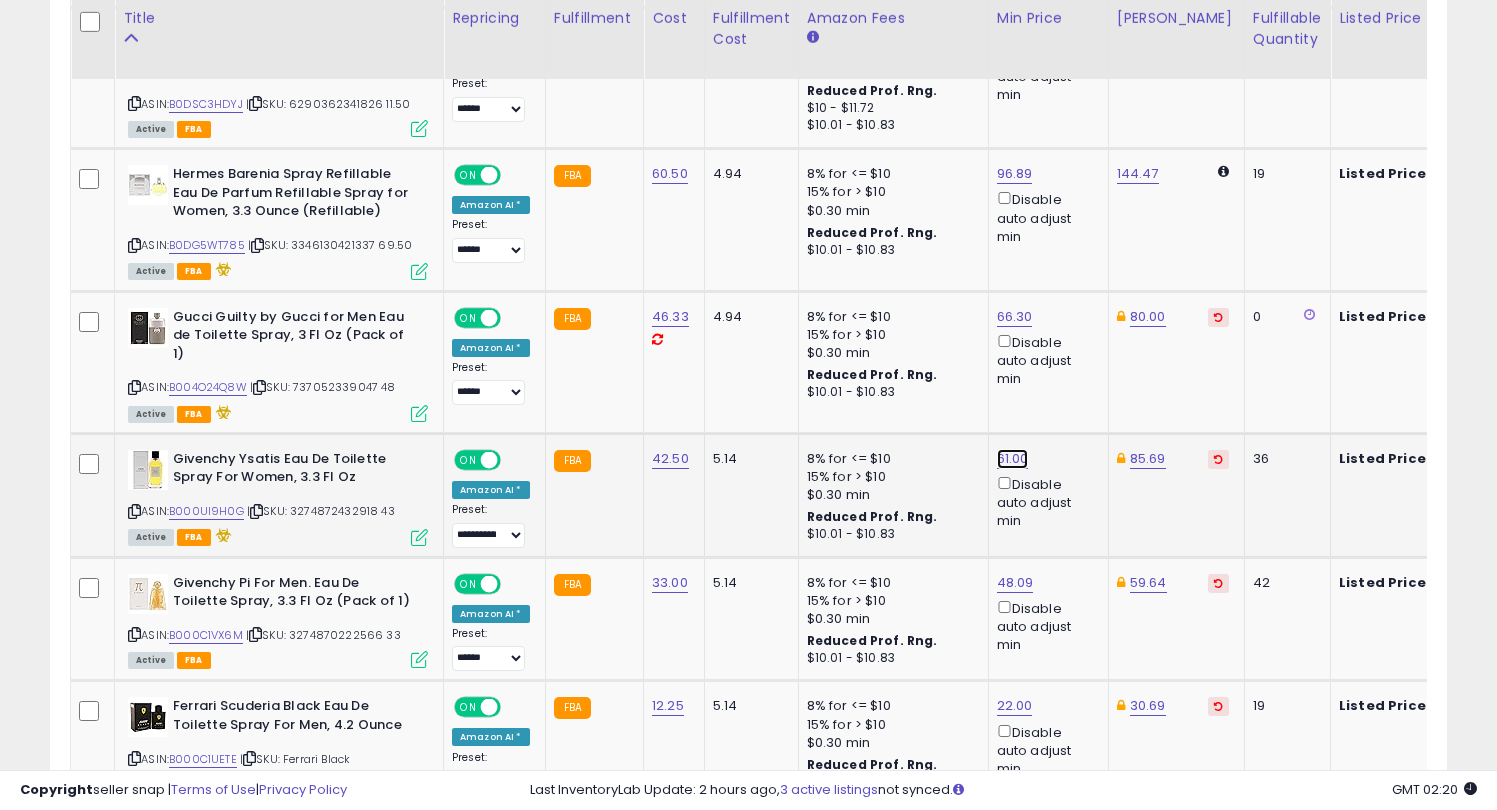 click on "61.00" at bounding box center [1013, -2259] 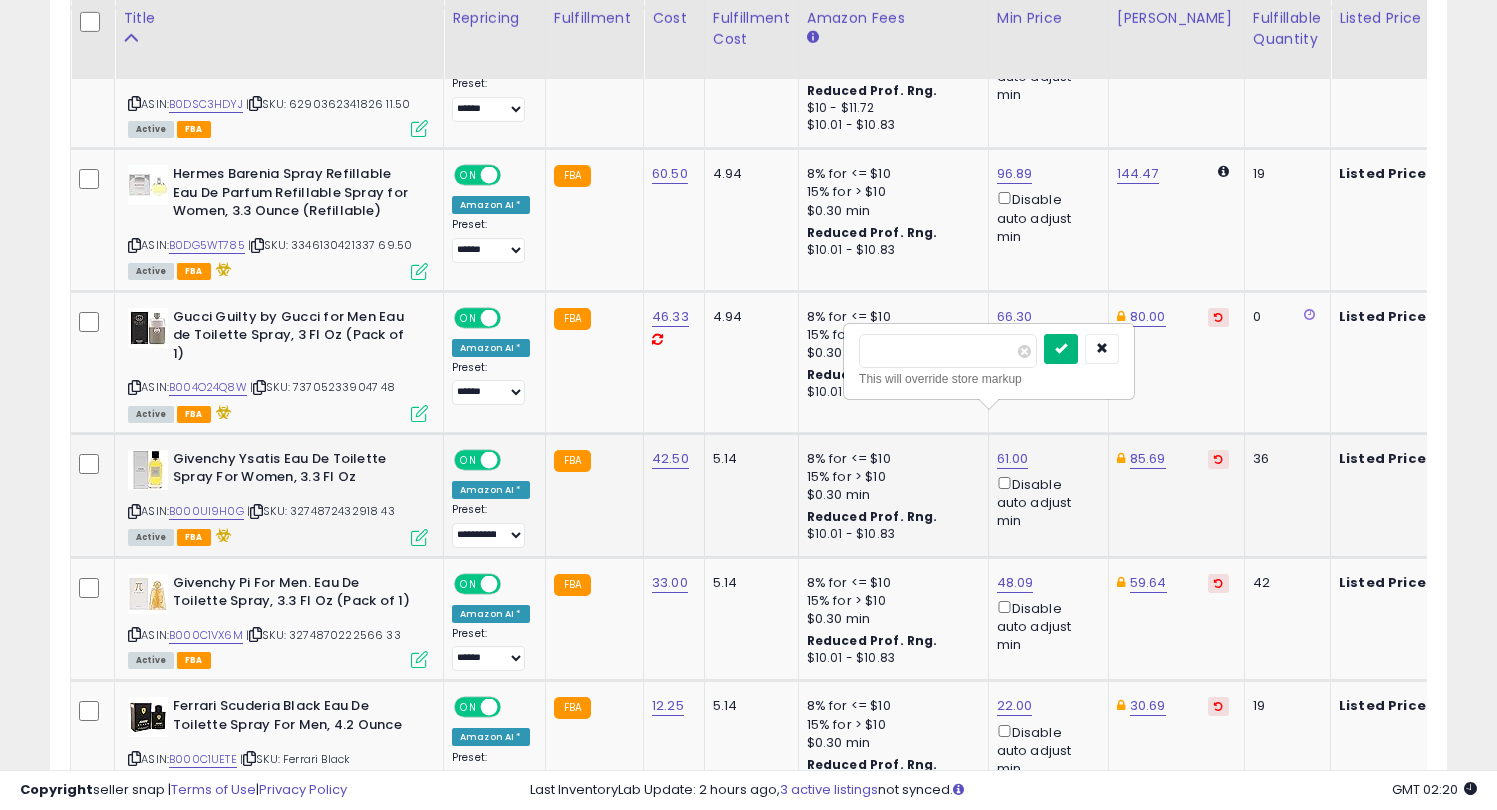 type on "*****" 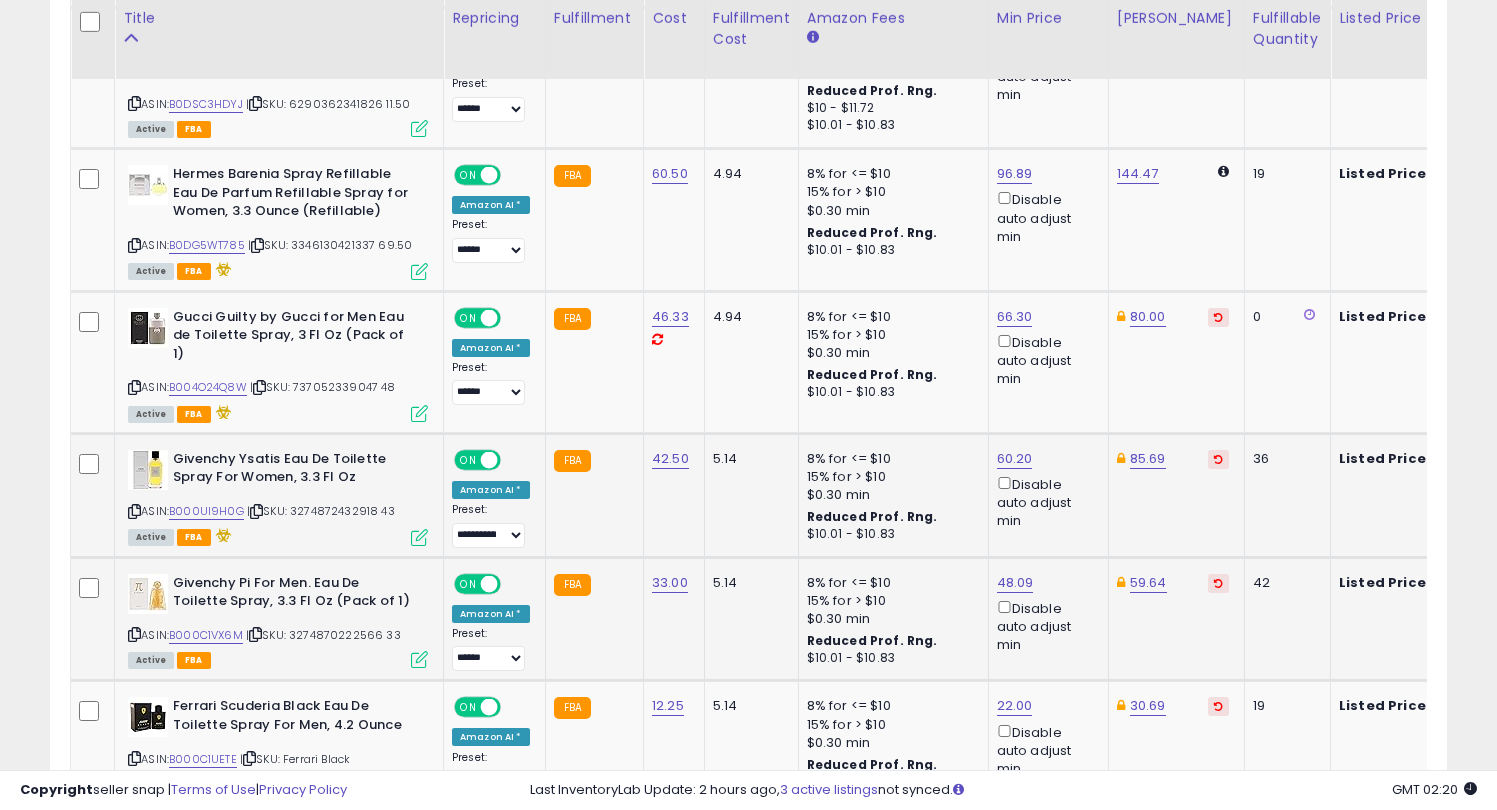 scroll, scrollTop: 3466, scrollLeft: 0, axis: vertical 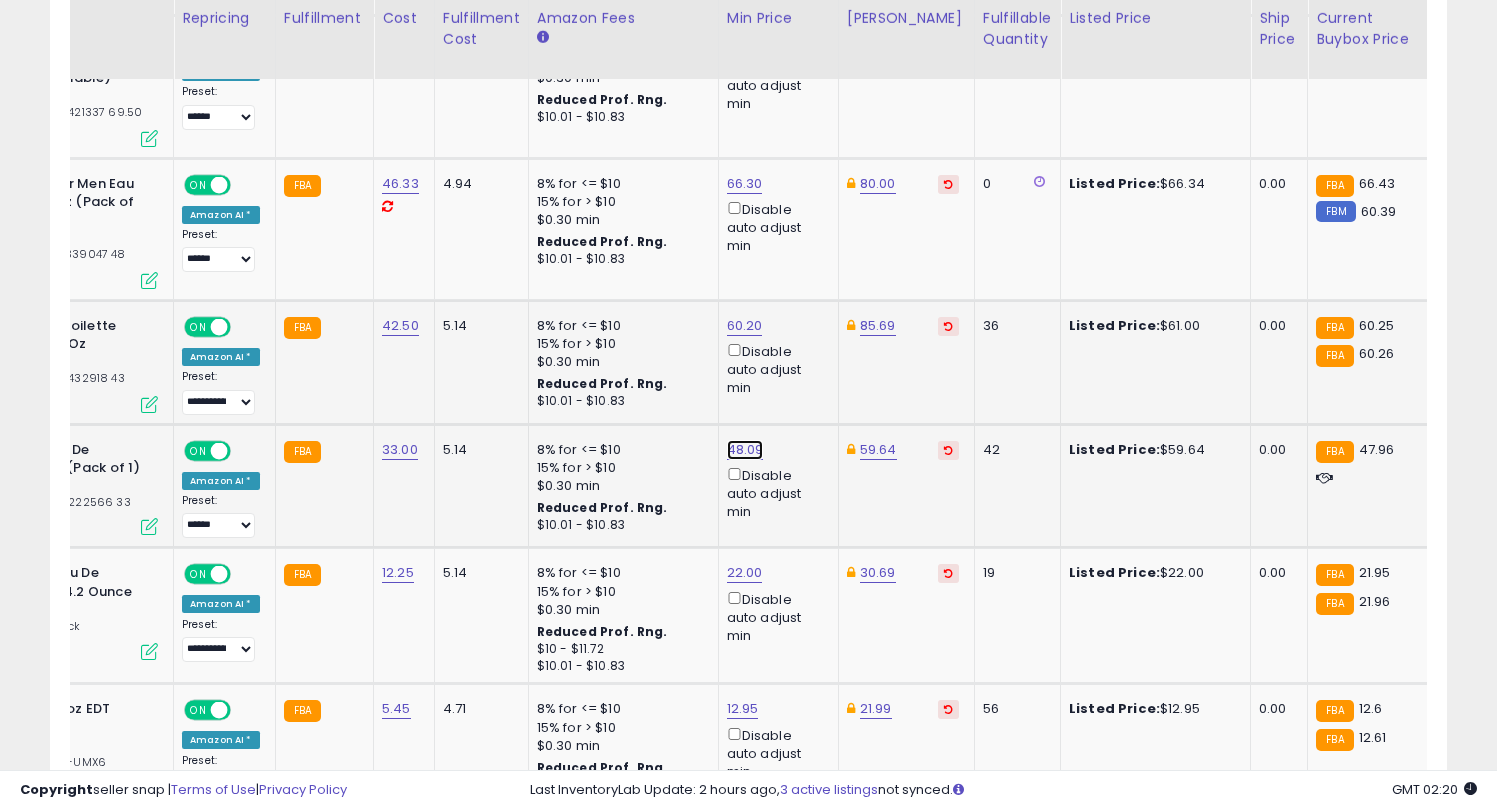 click on "48.09" at bounding box center (743, -2392) 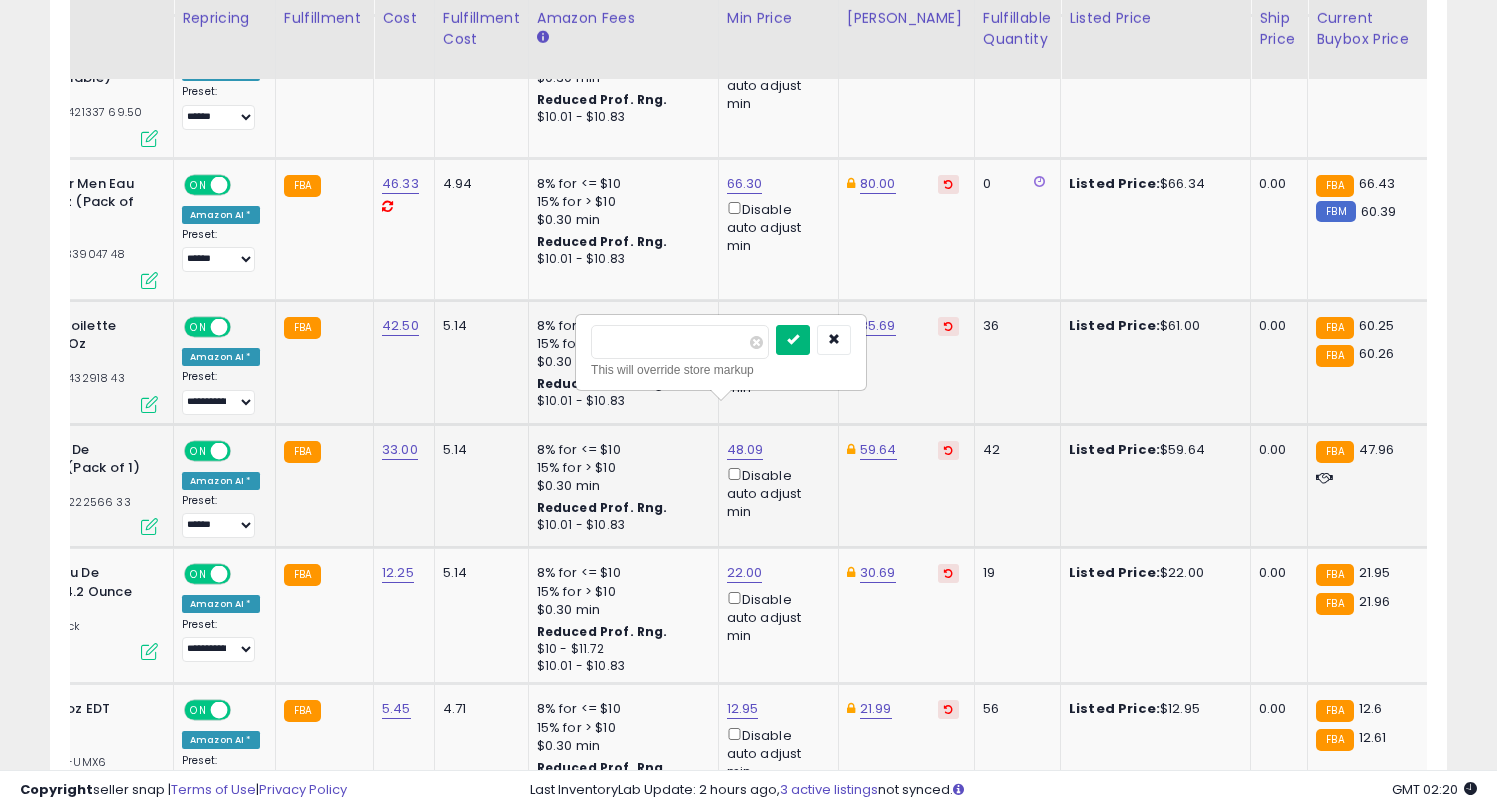type on "*****" 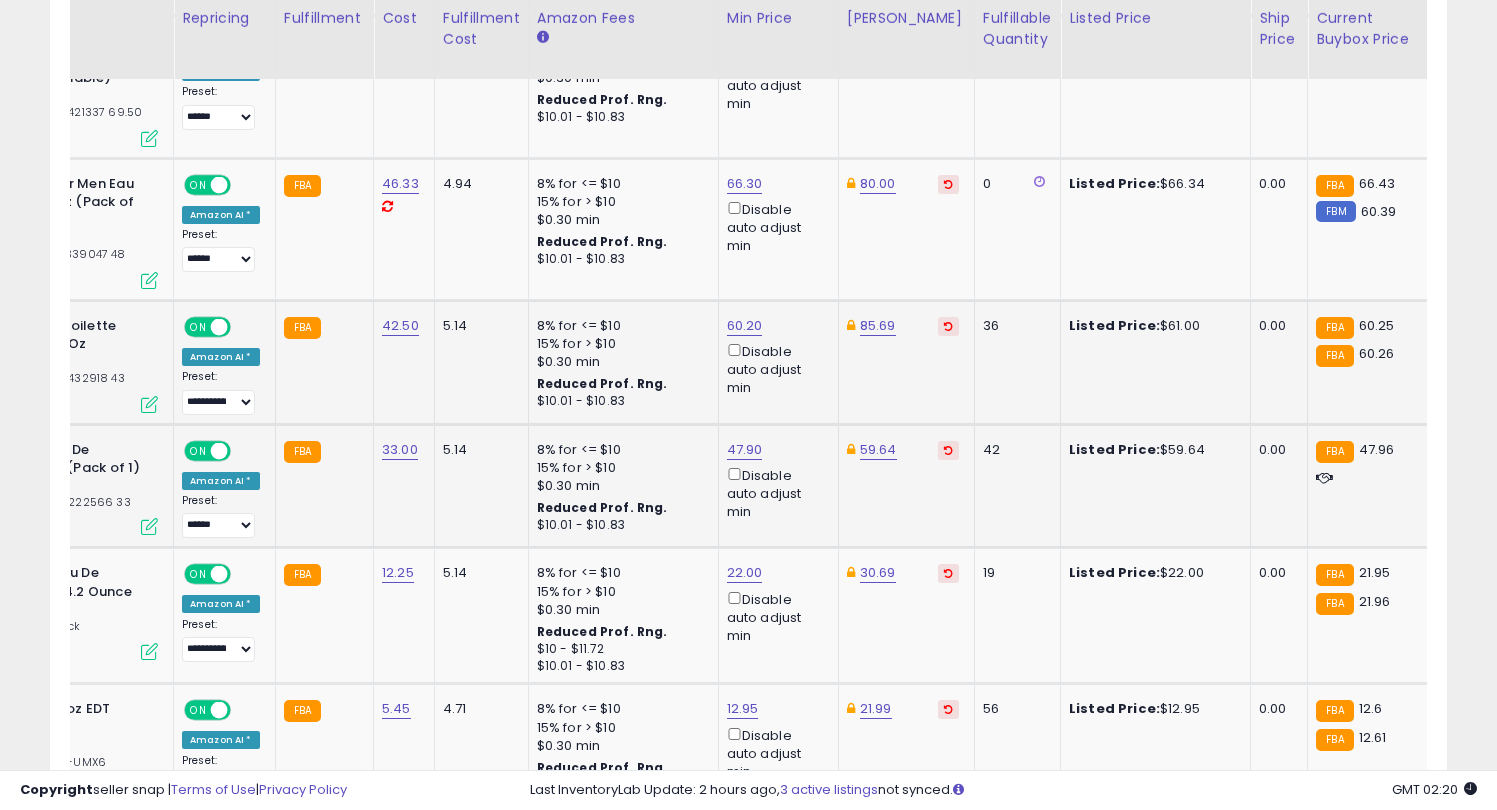 scroll, scrollTop: 0, scrollLeft: 200, axis: horizontal 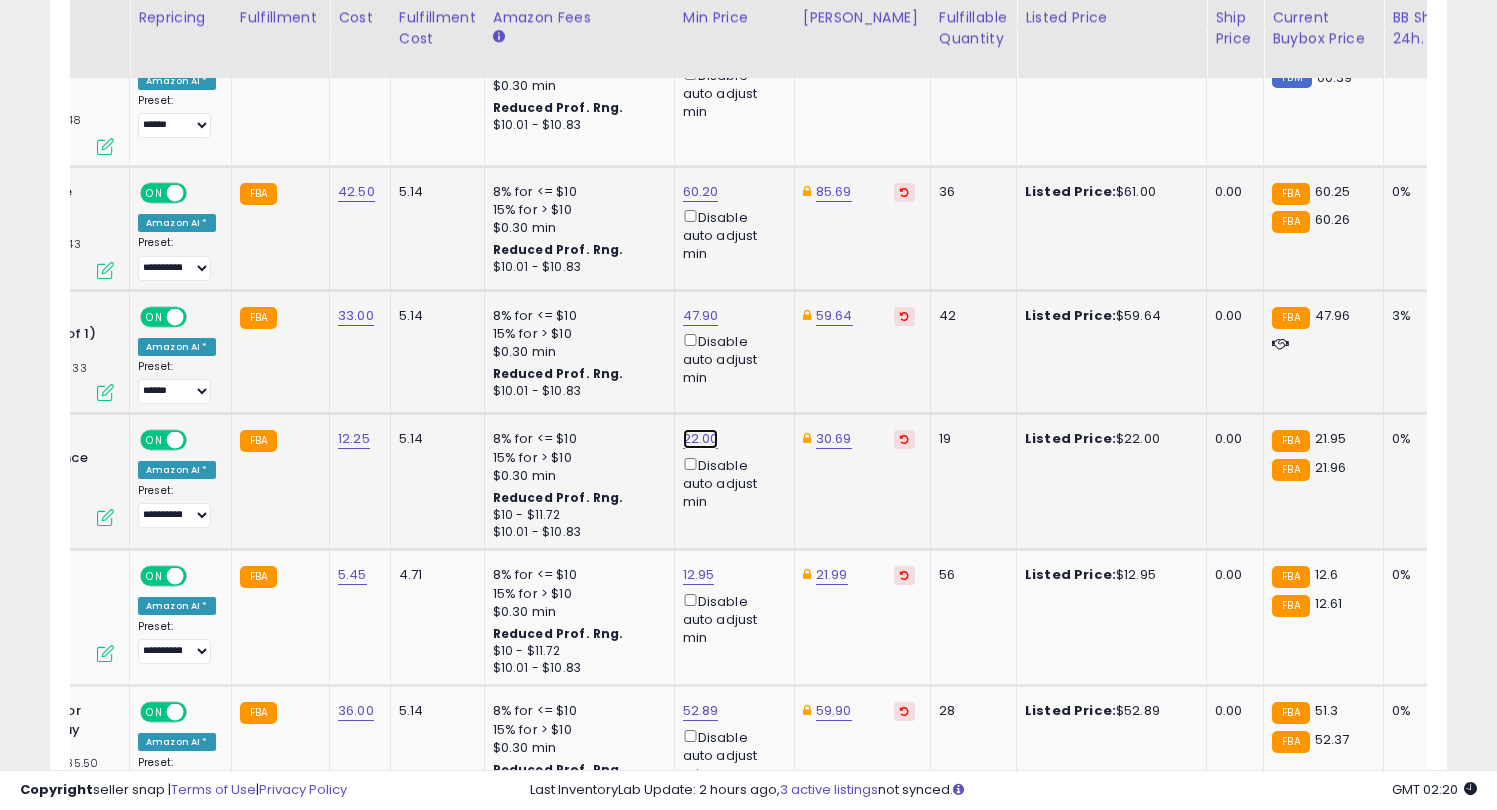 click on "22.00" at bounding box center (699, -2526) 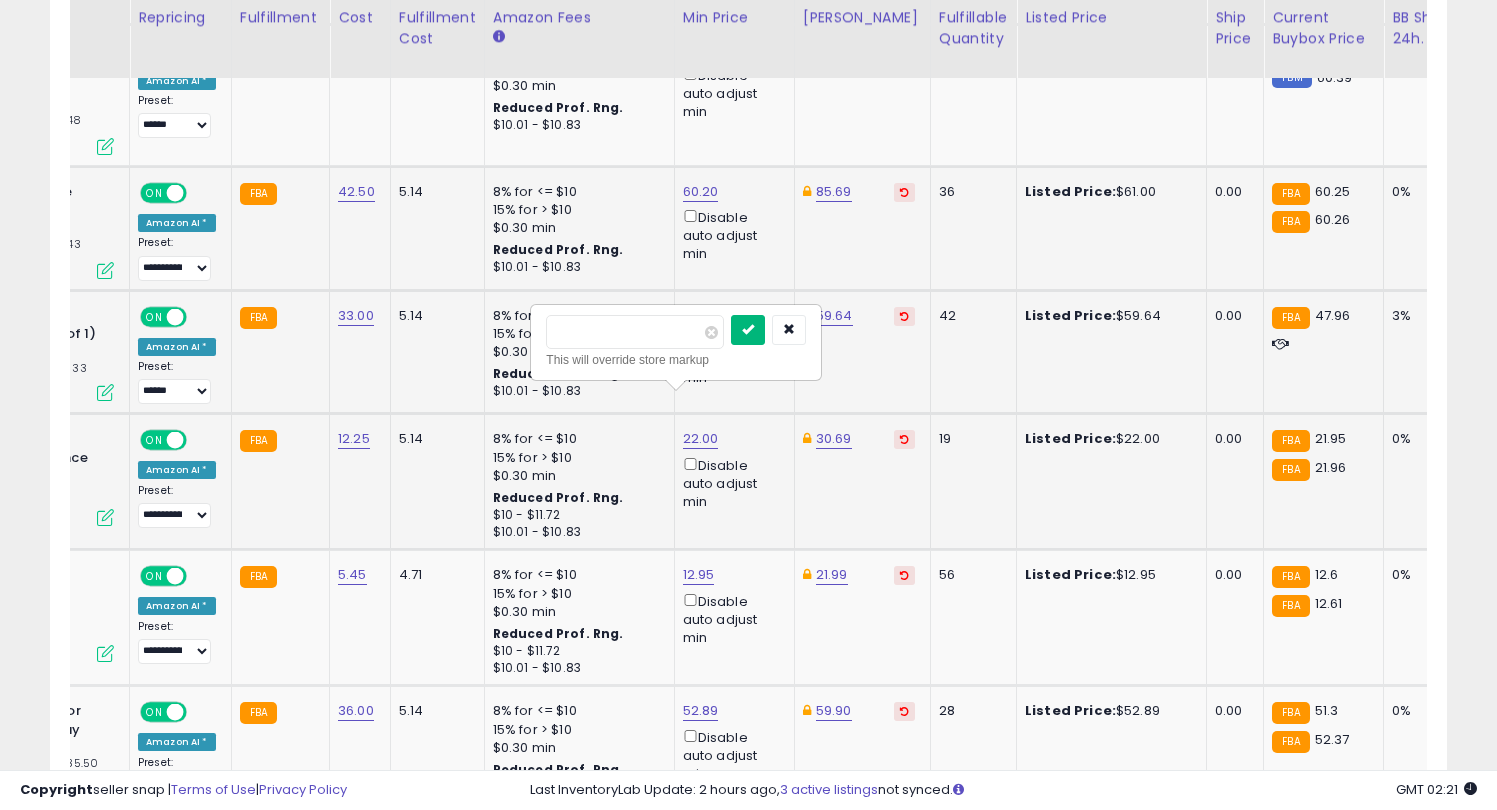type on "*****" 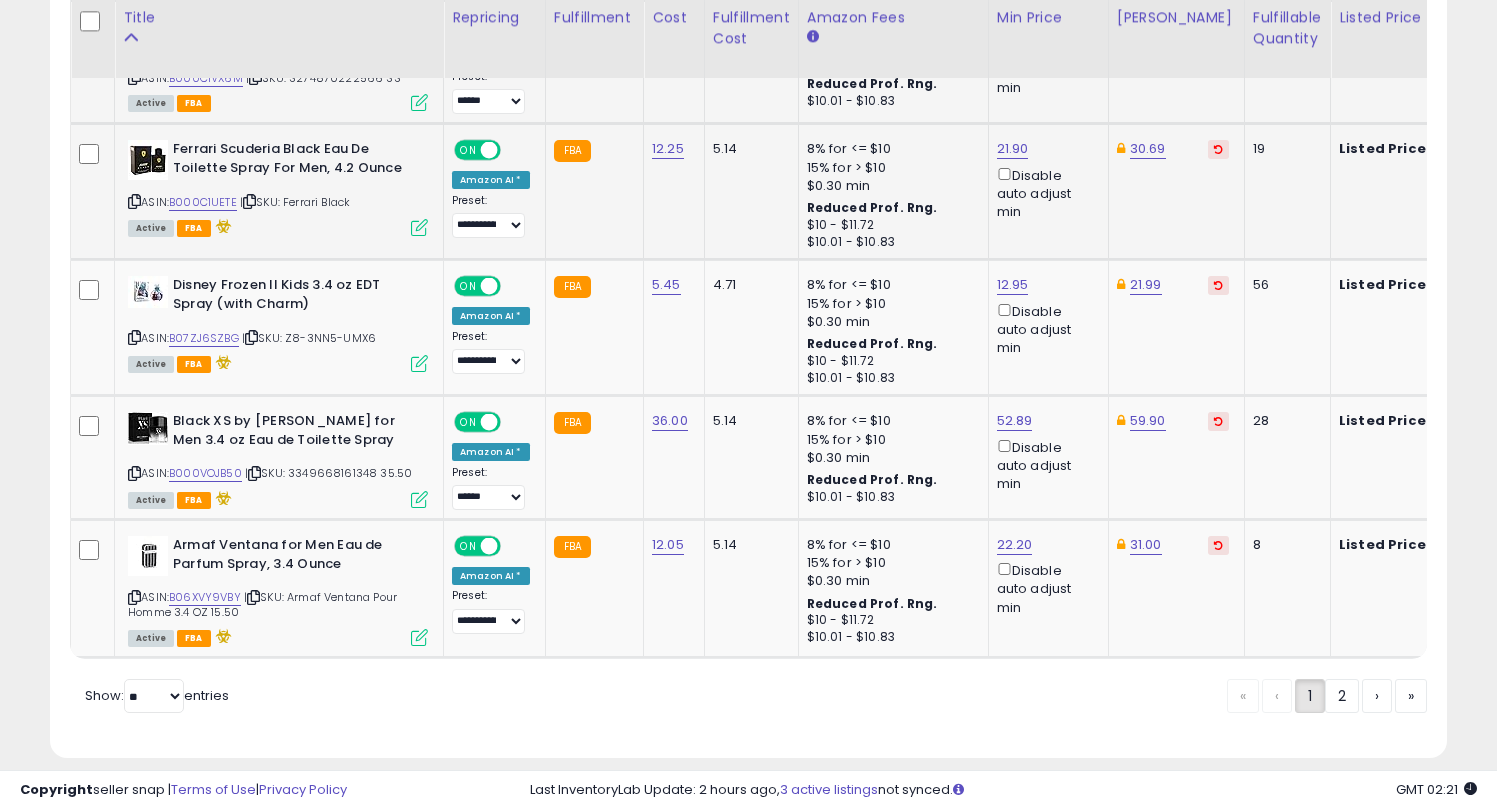 drag, startPoint x: 673, startPoint y: 636, endPoint x: 871, endPoint y: 640, distance: 198.0404 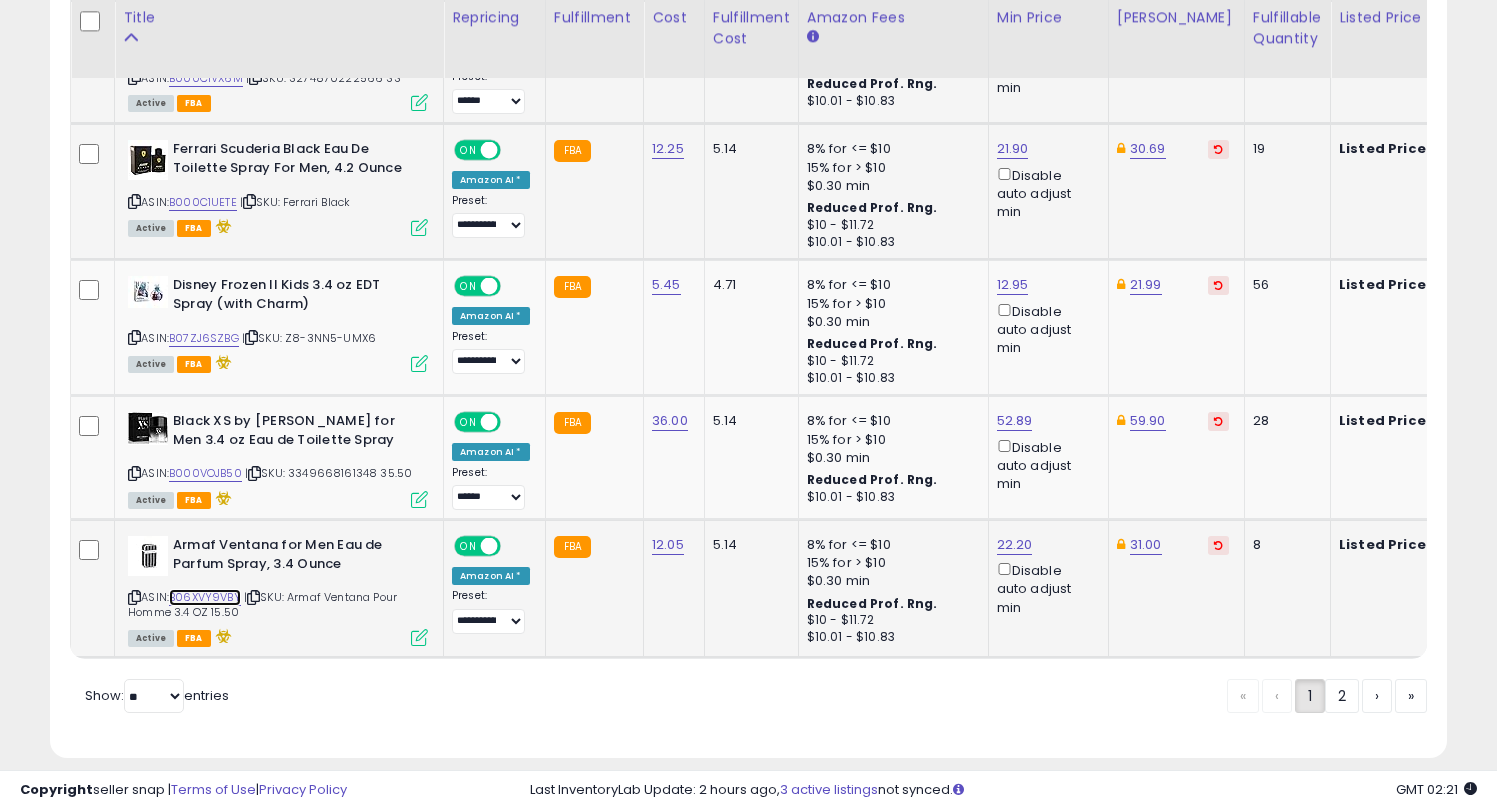 click on "B06XVY9VBY" at bounding box center (205, 597) 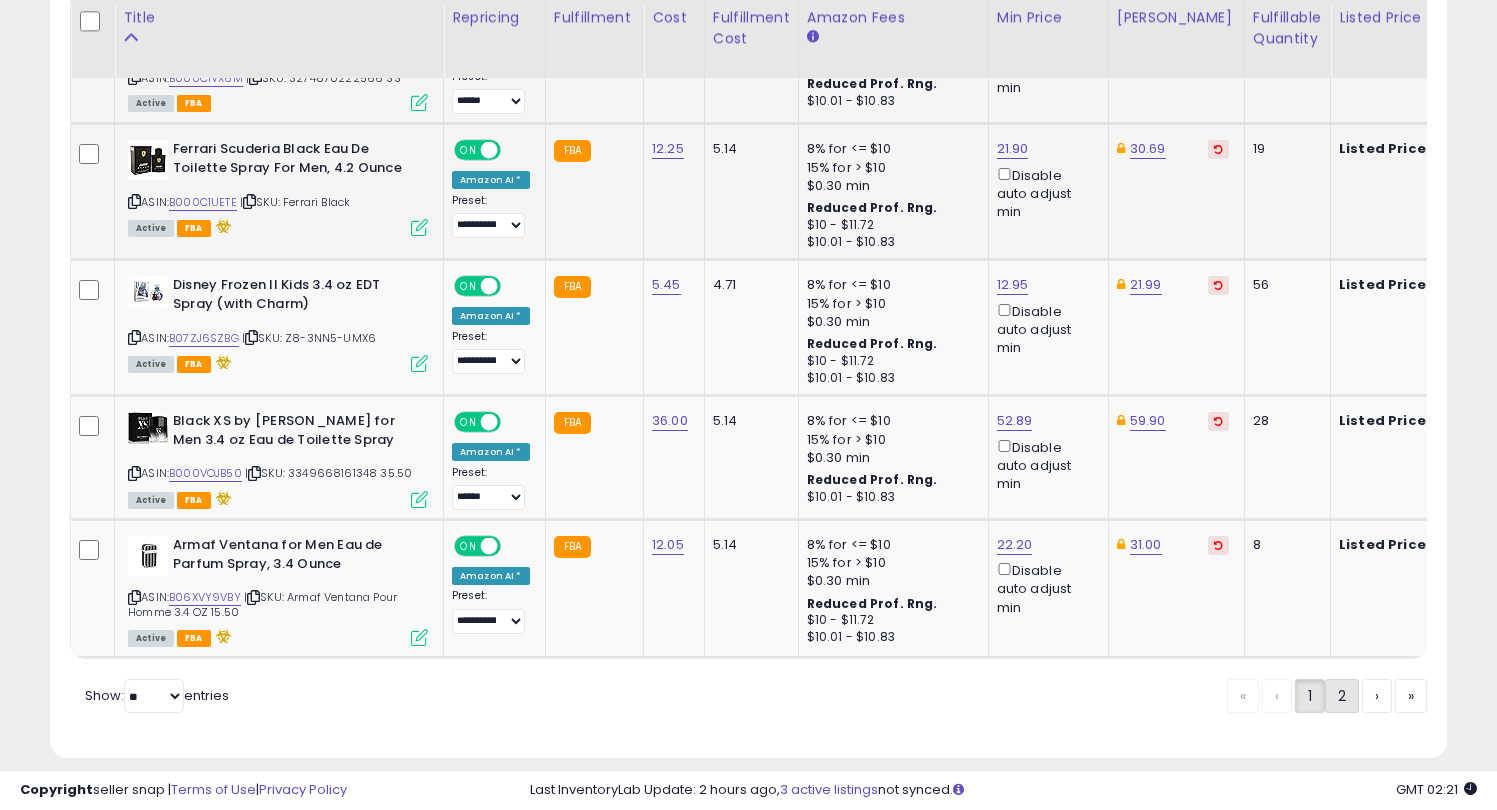 click on "2" 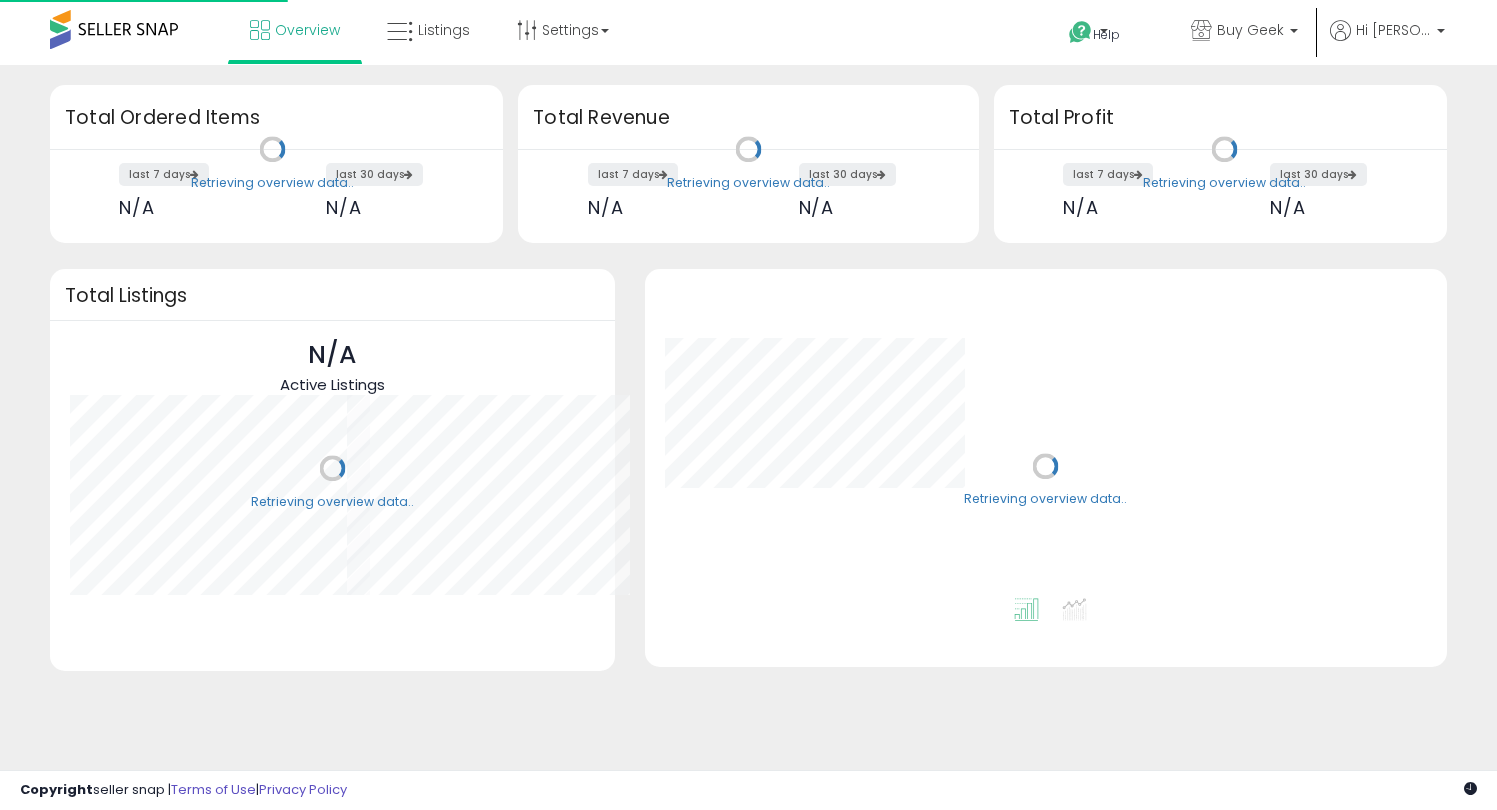 scroll, scrollTop: 0, scrollLeft: 0, axis: both 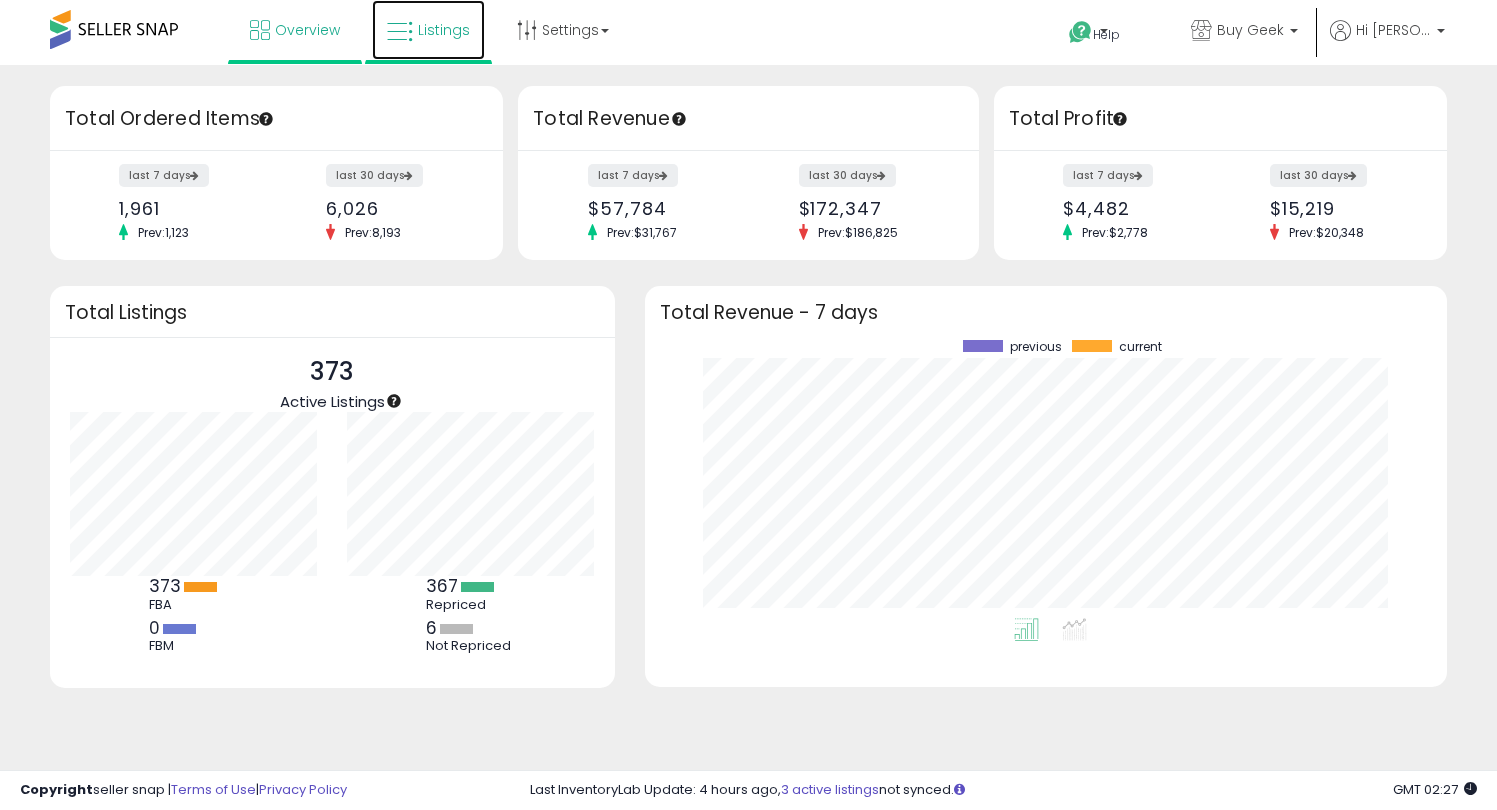 click on "Listings" at bounding box center [428, 30] 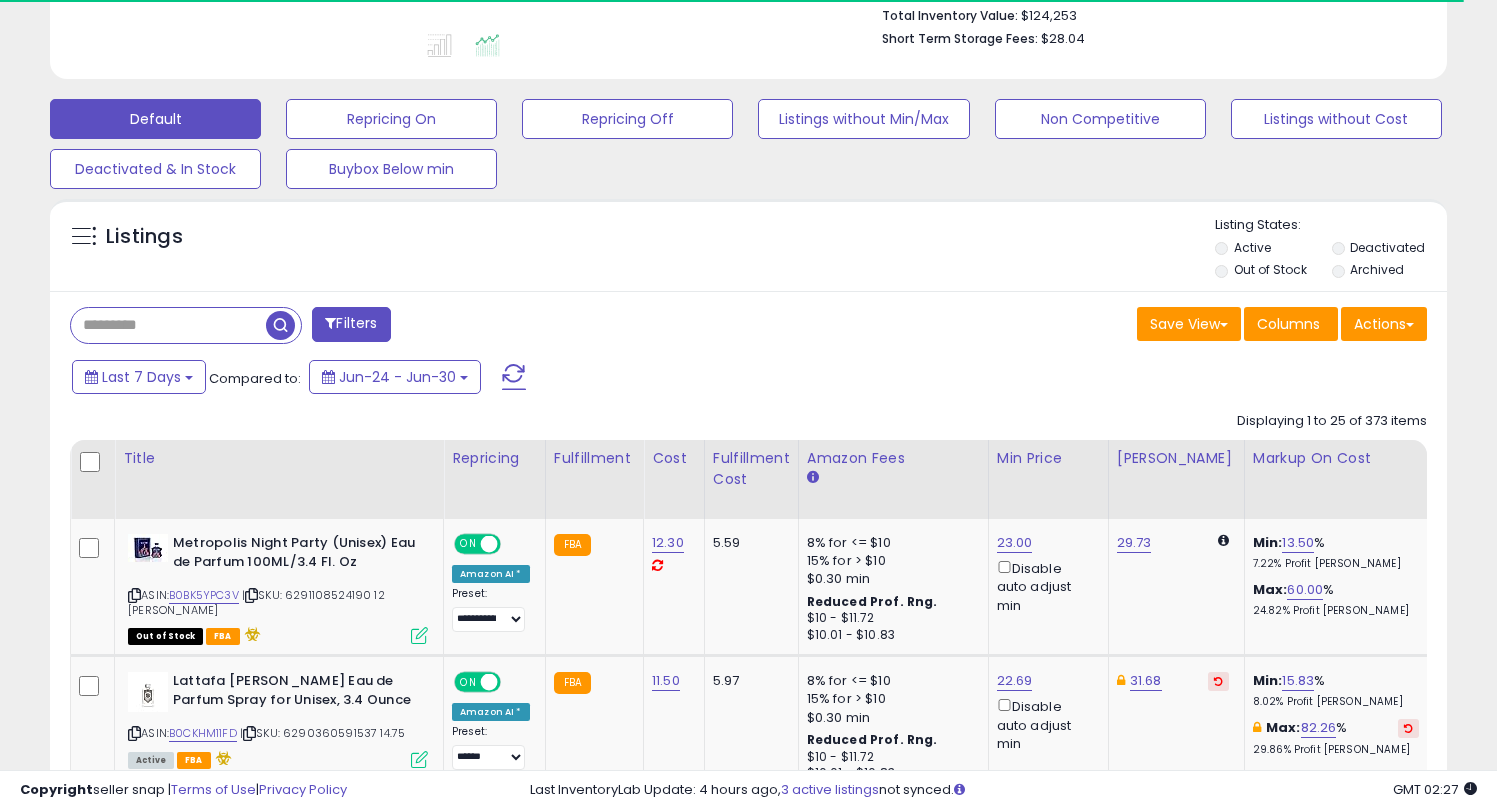 scroll, scrollTop: 533, scrollLeft: 0, axis: vertical 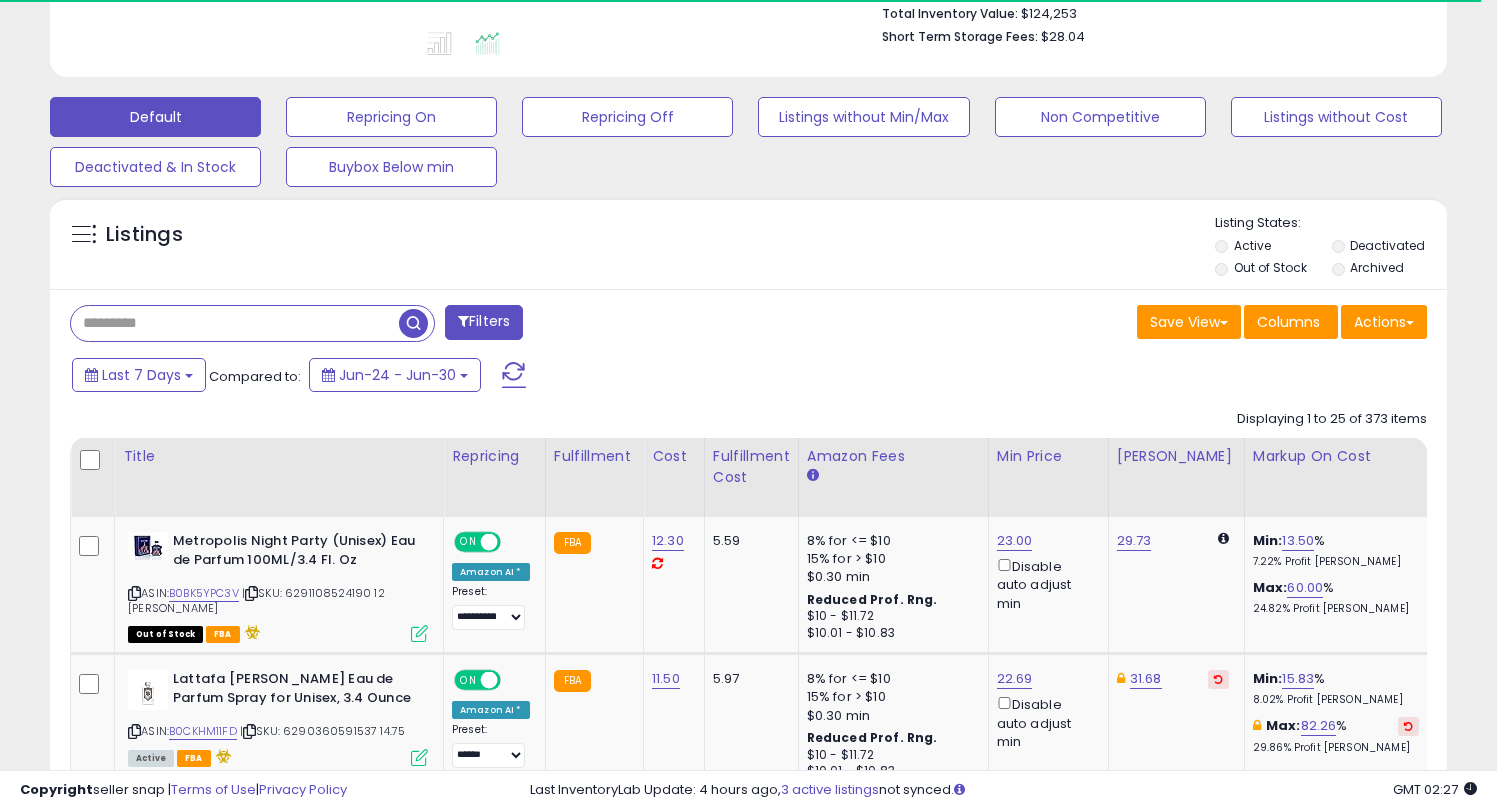 click at bounding box center (235, 323) 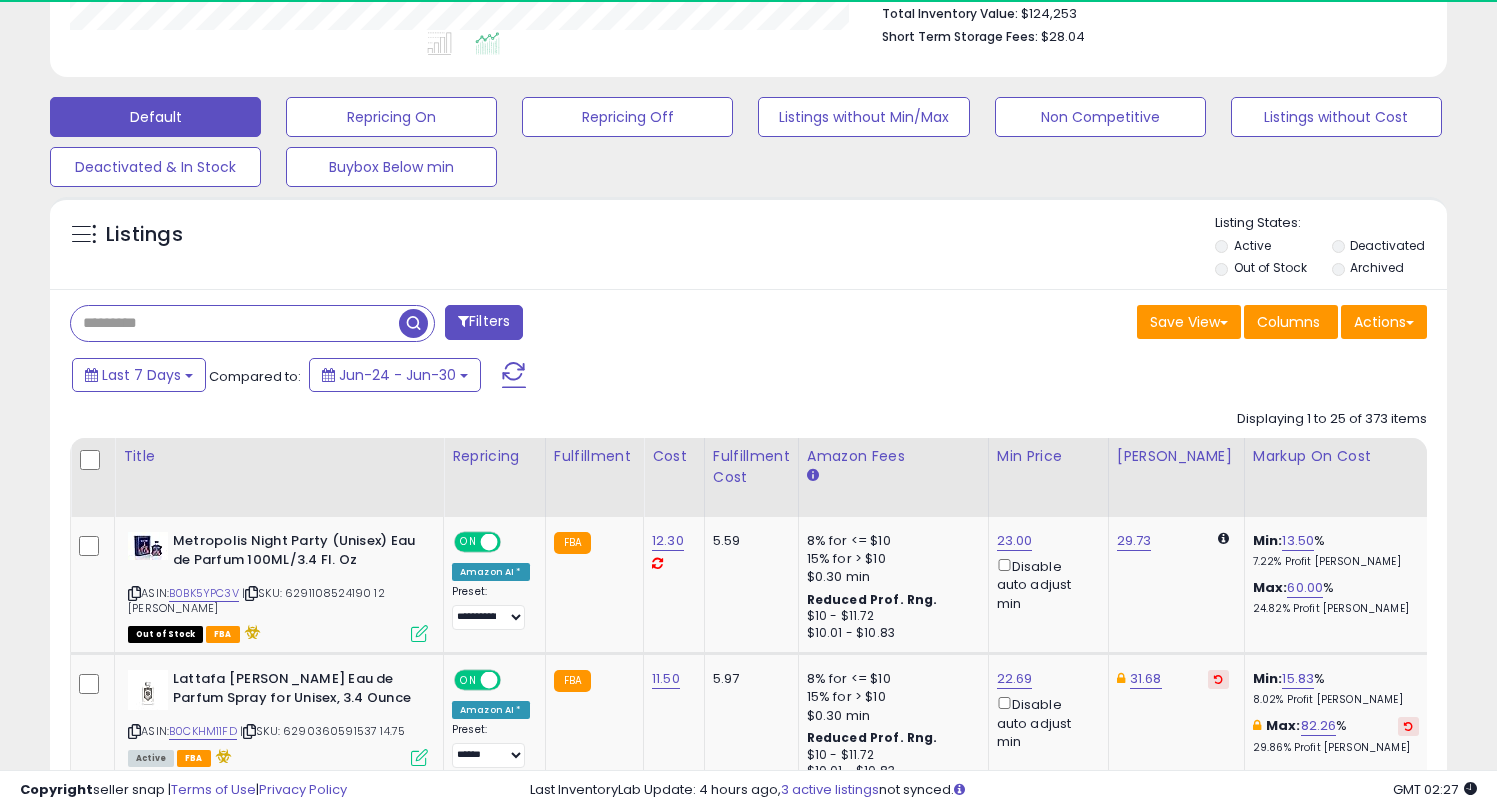 scroll, scrollTop: 999590, scrollLeft: 999191, axis: both 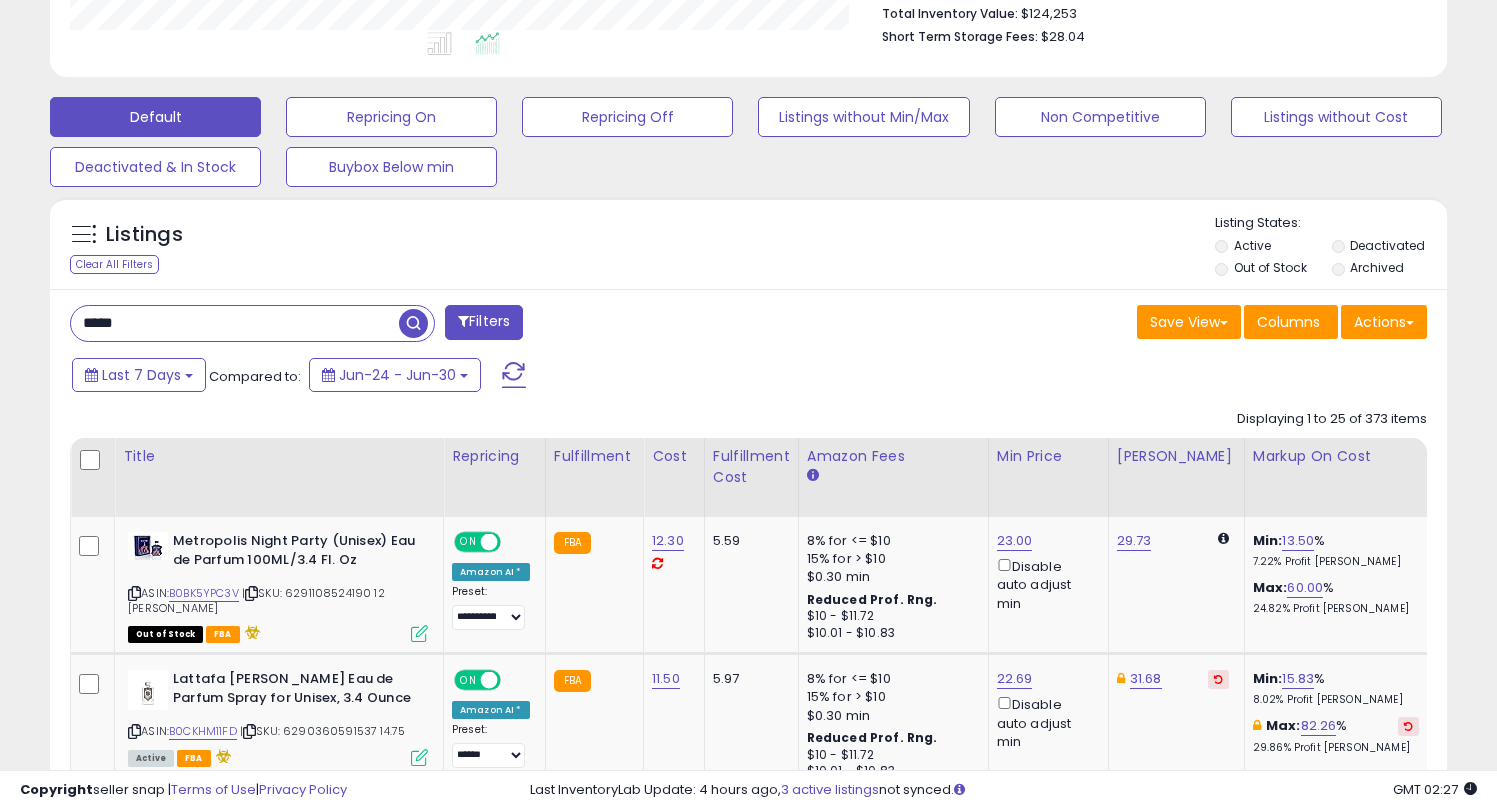 type on "*****" 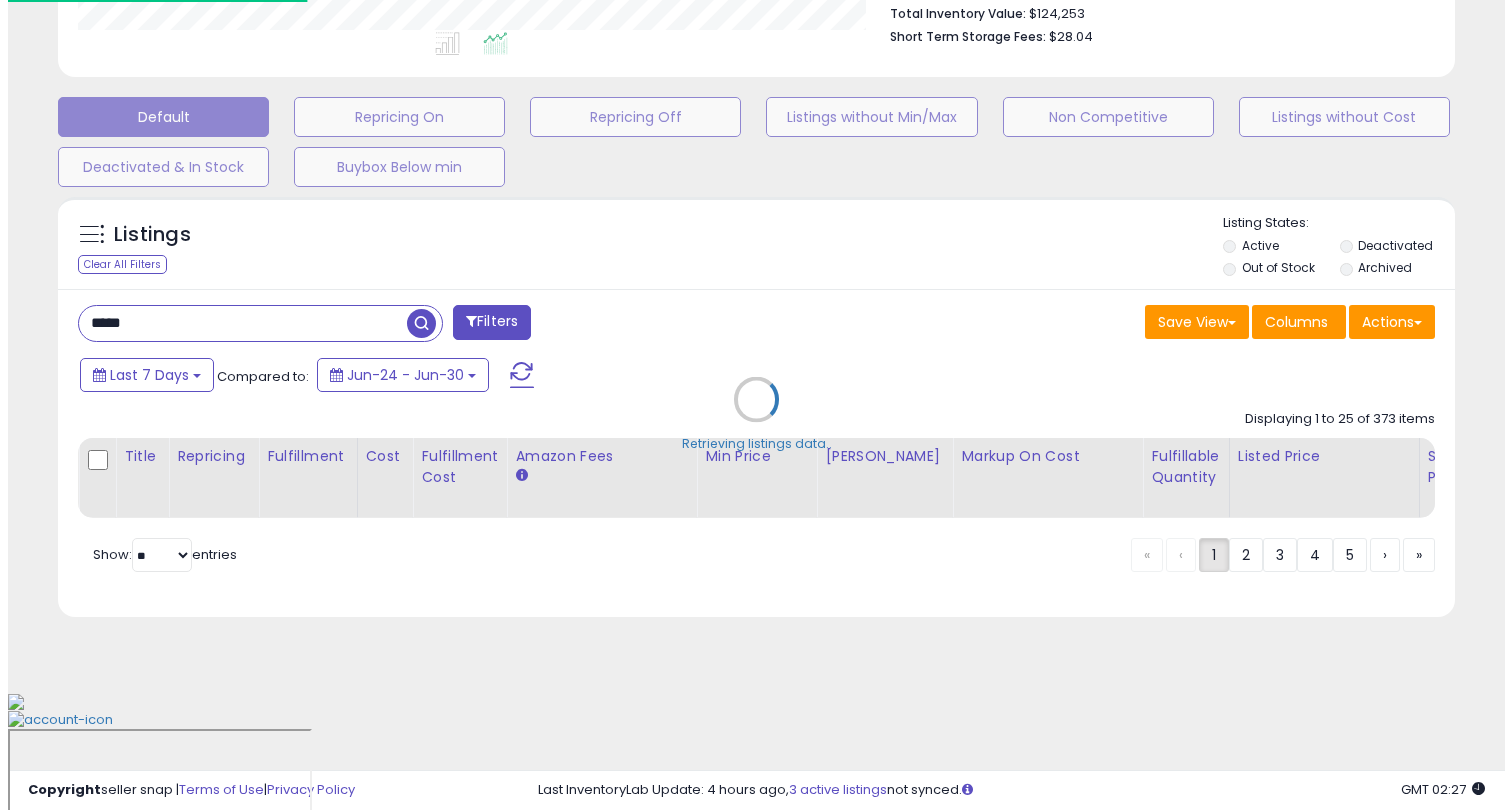 scroll, scrollTop: 430, scrollLeft: 0, axis: vertical 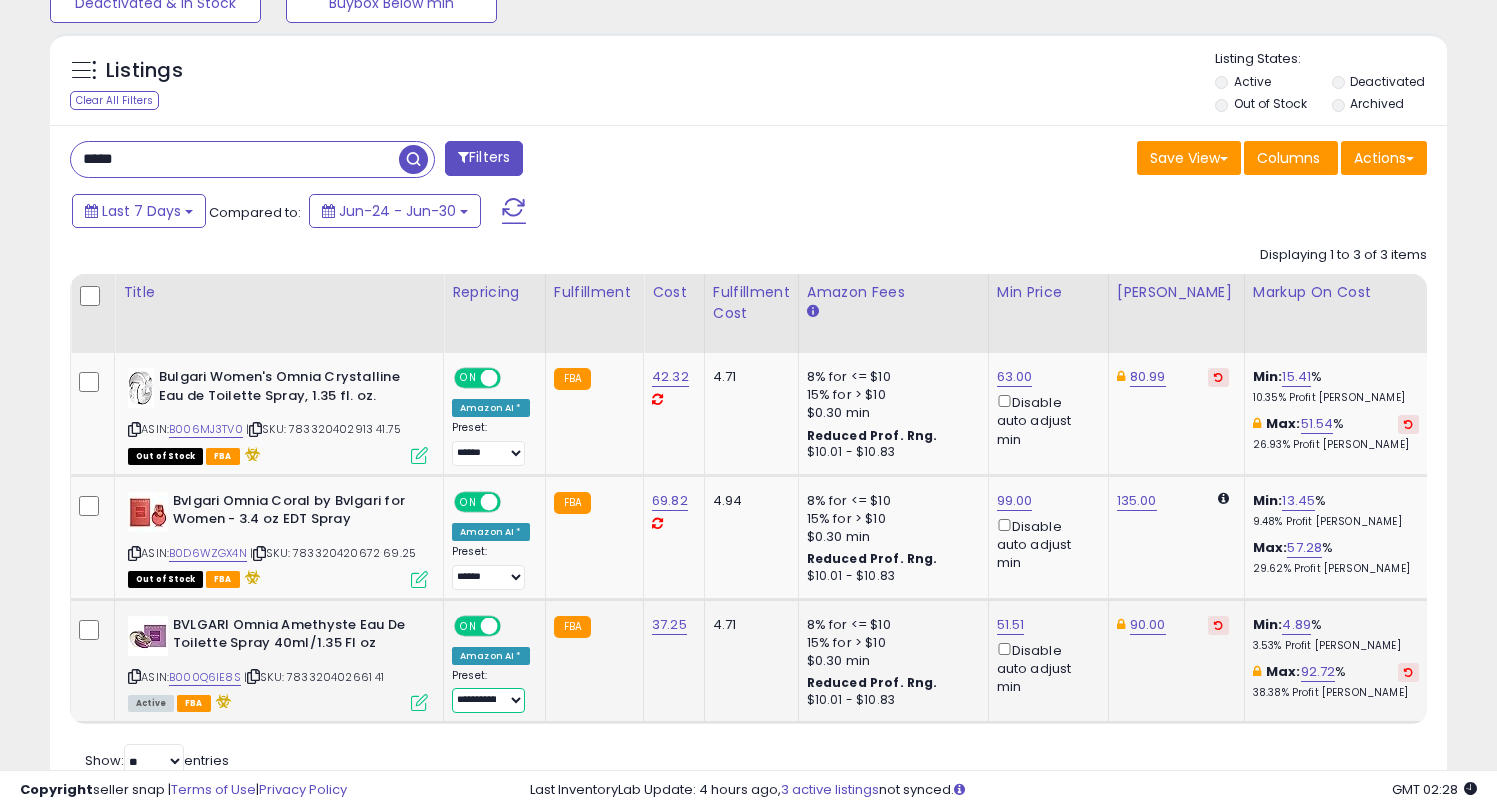 click on "**********" at bounding box center [488, 700] 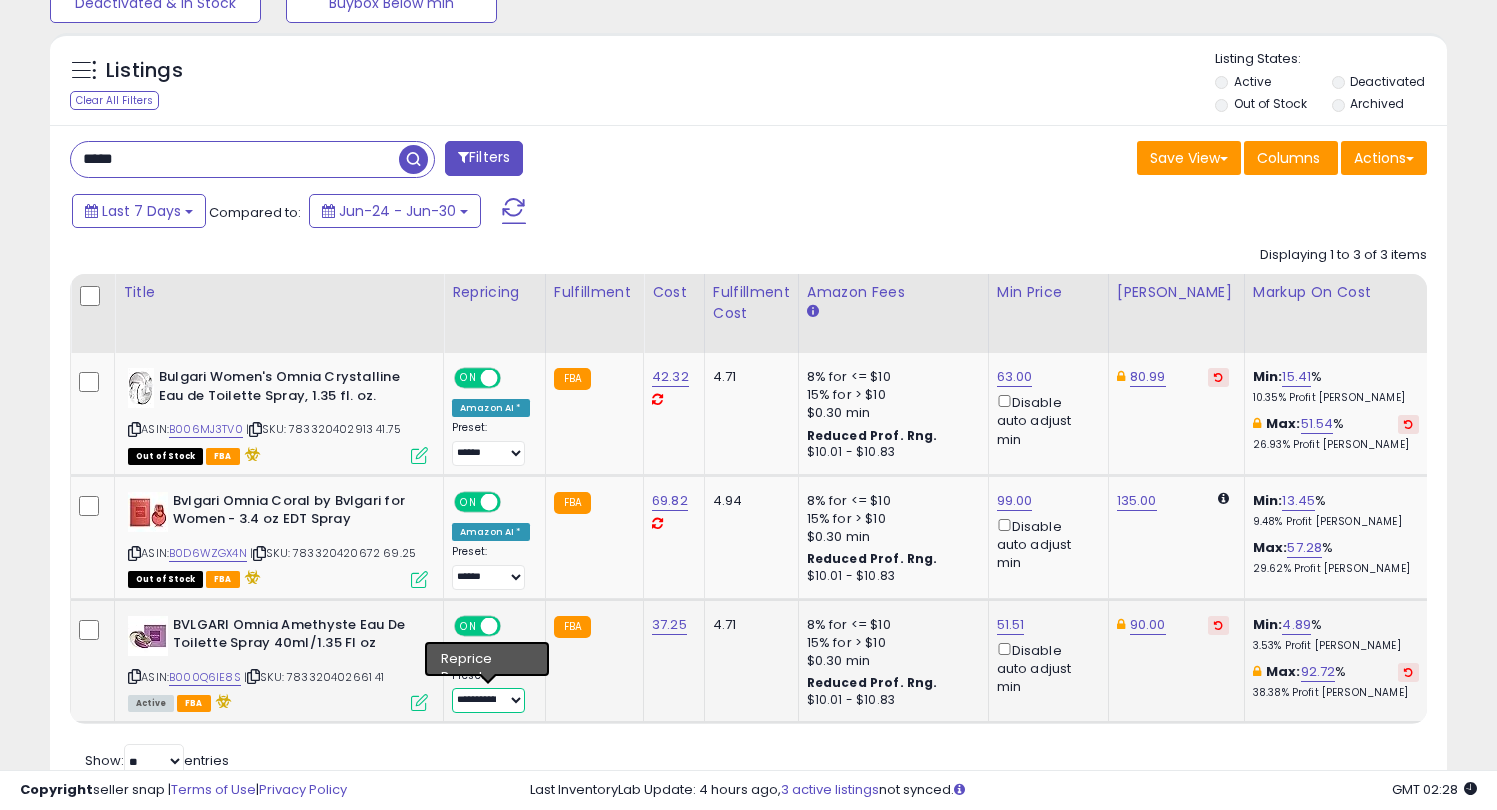 select on "******" 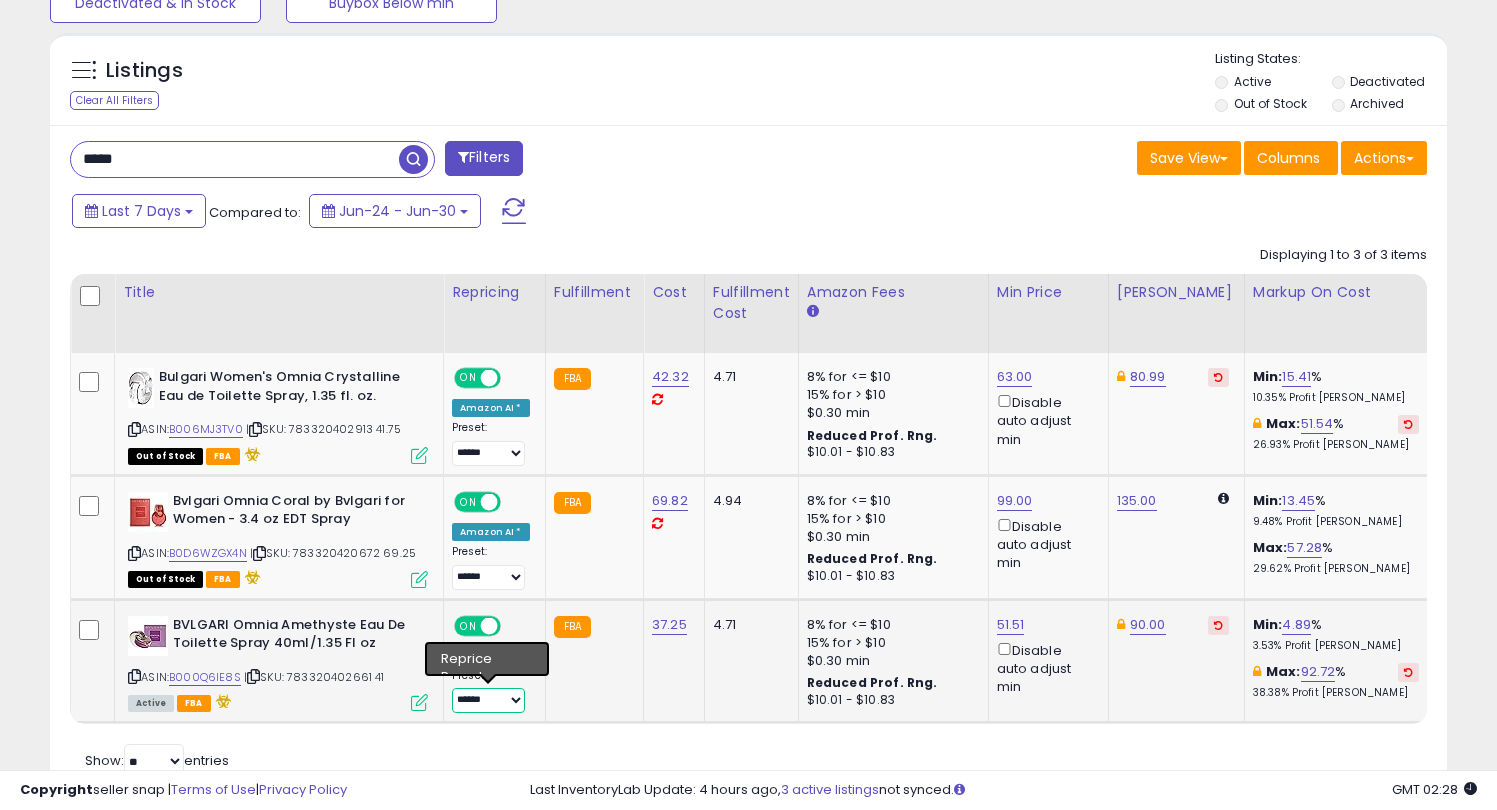 click on "**********" at bounding box center (488, 700) 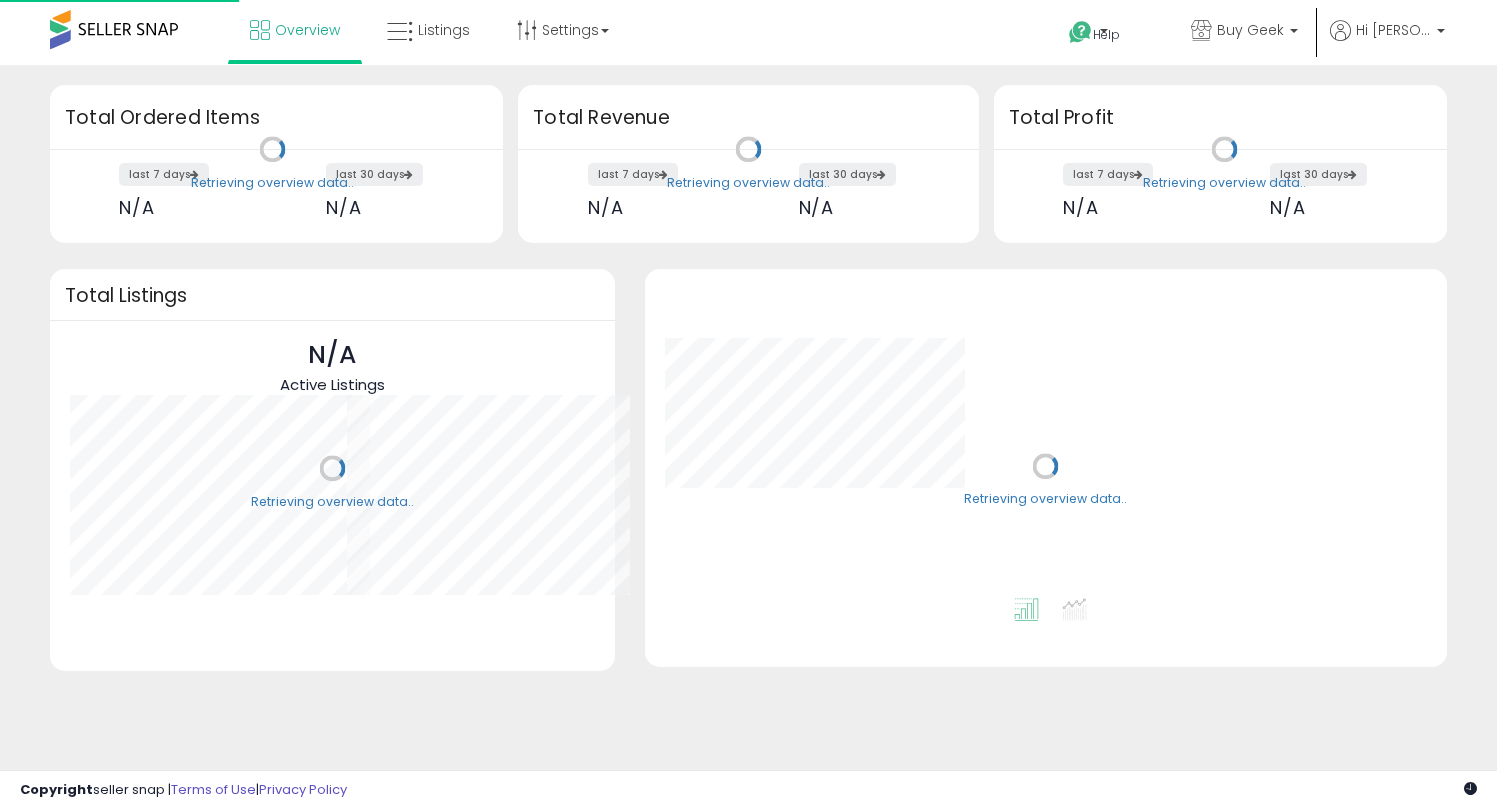 scroll, scrollTop: 0, scrollLeft: 0, axis: both 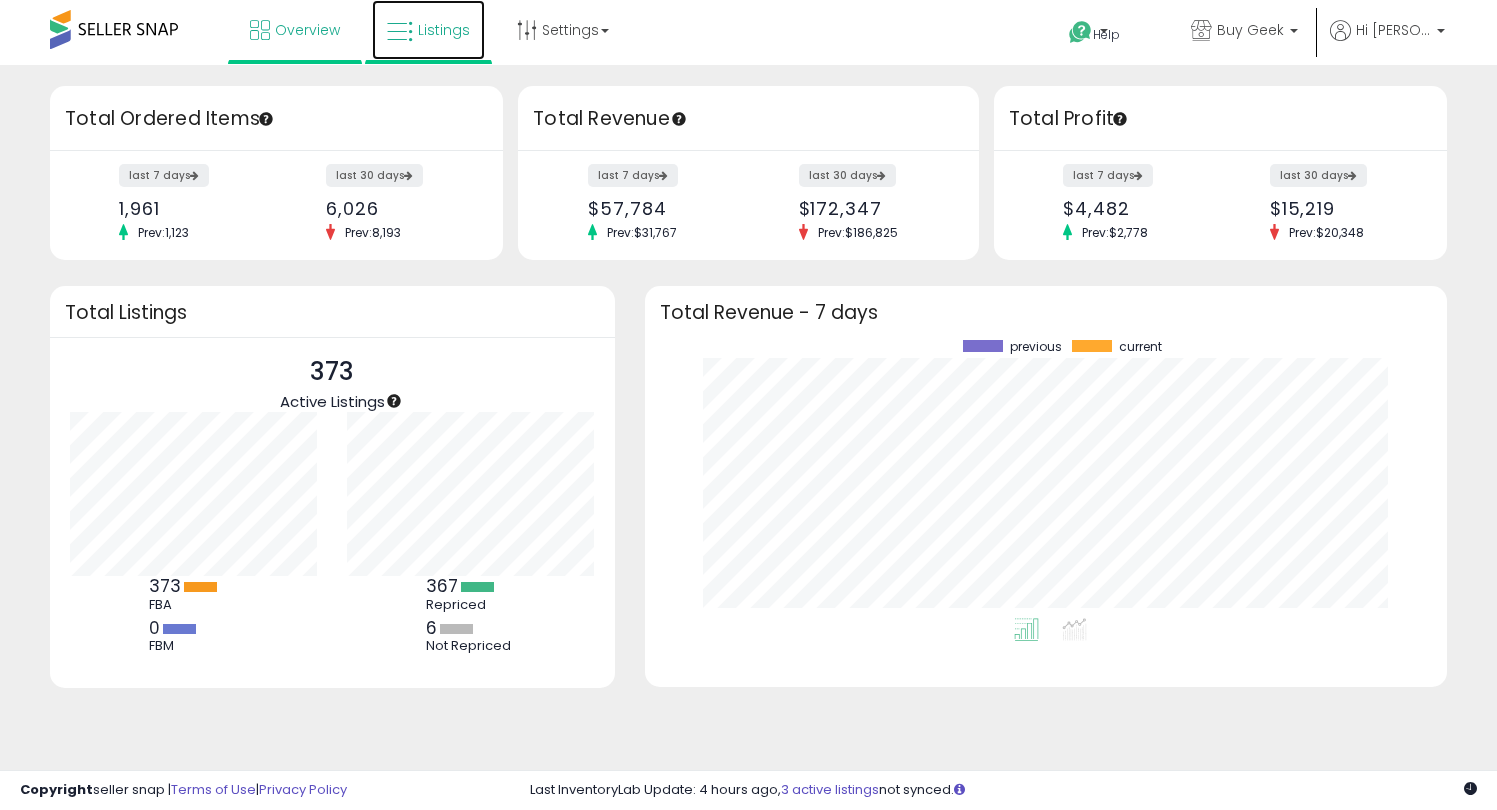 click on "Listings" at bounding box center (444, 30) 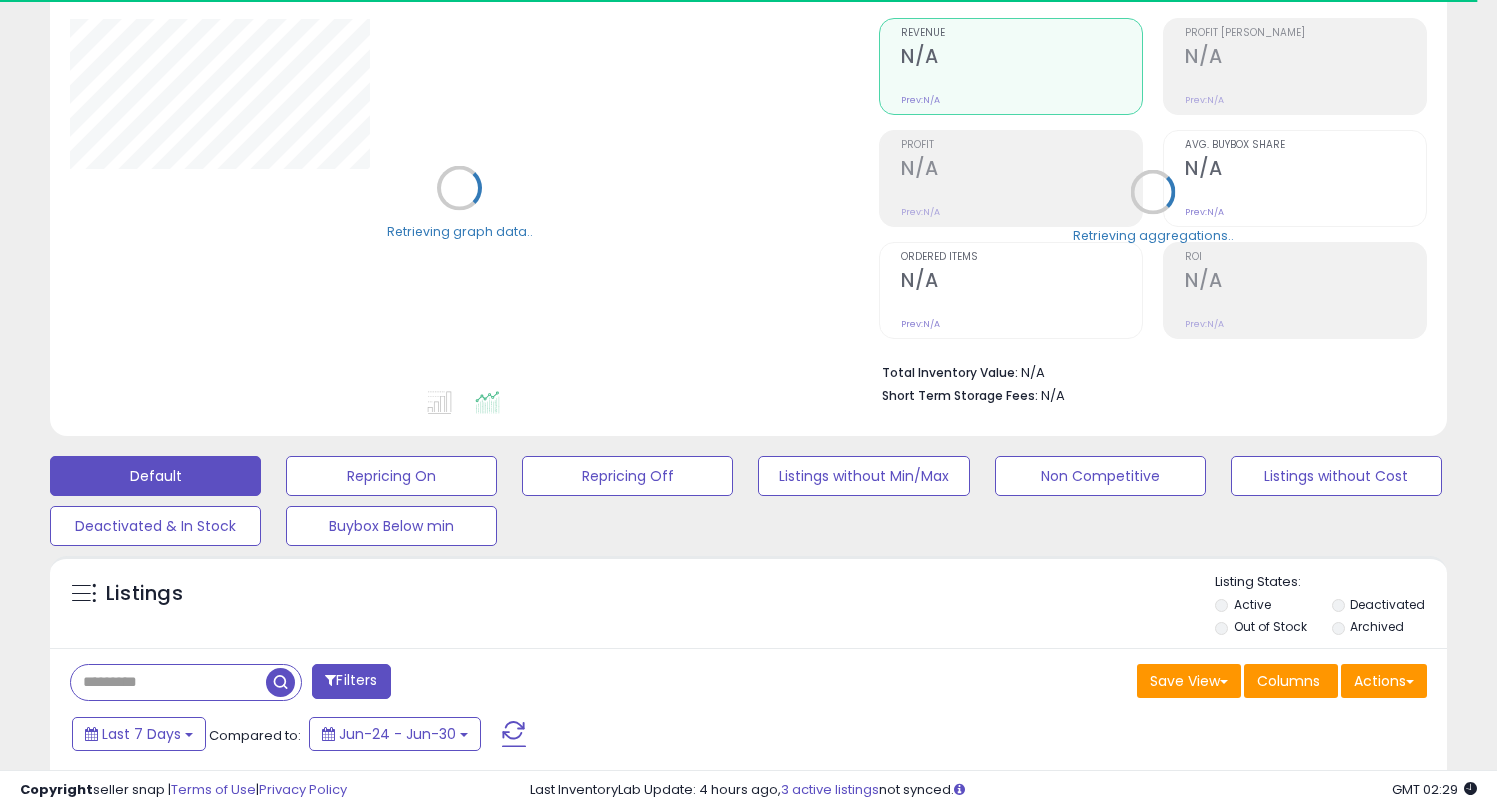 scroll, scrollTop: 266, scrollLeft: 0, axis: vertical 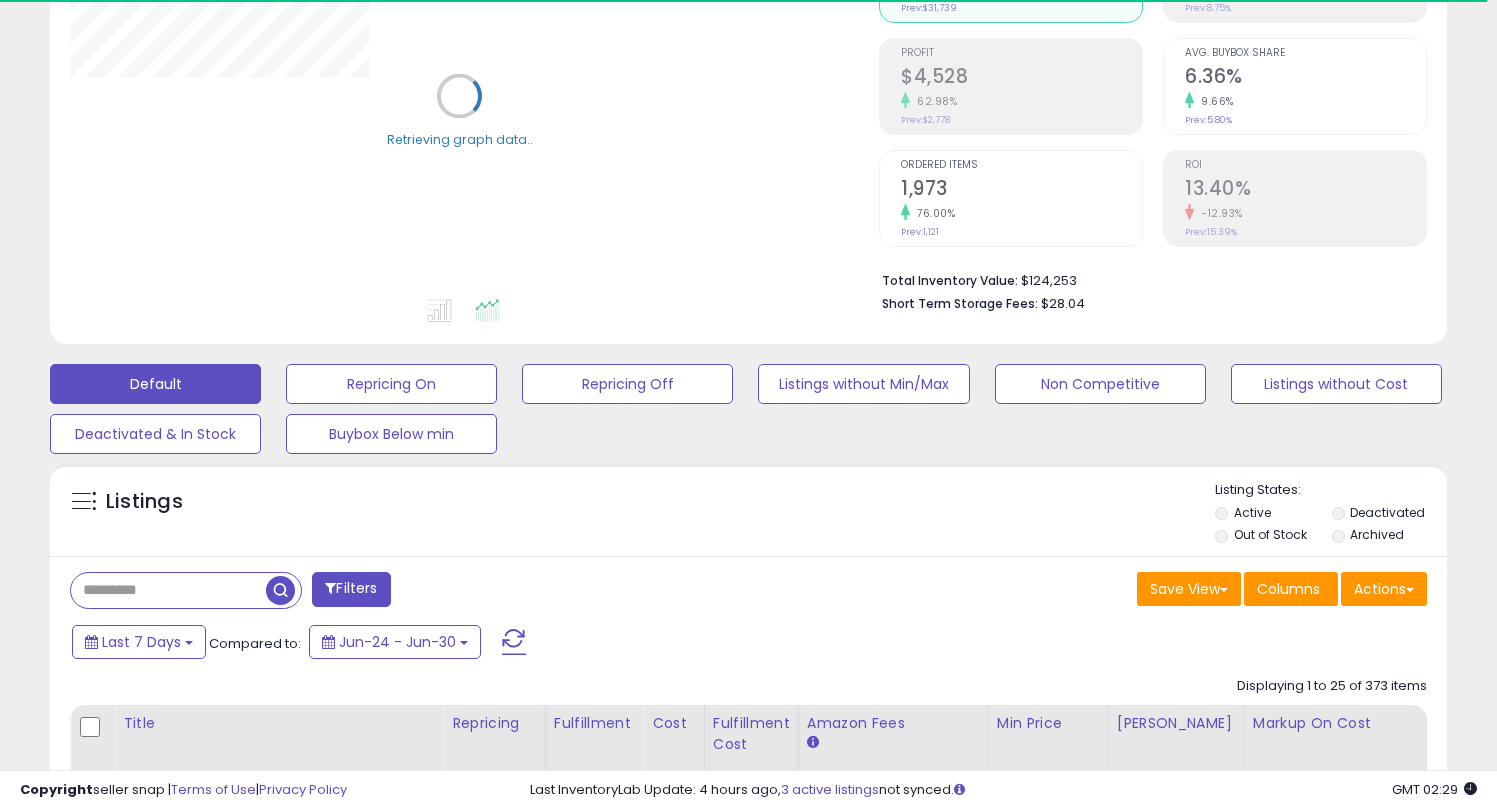 click at bounding box center [168, 590] 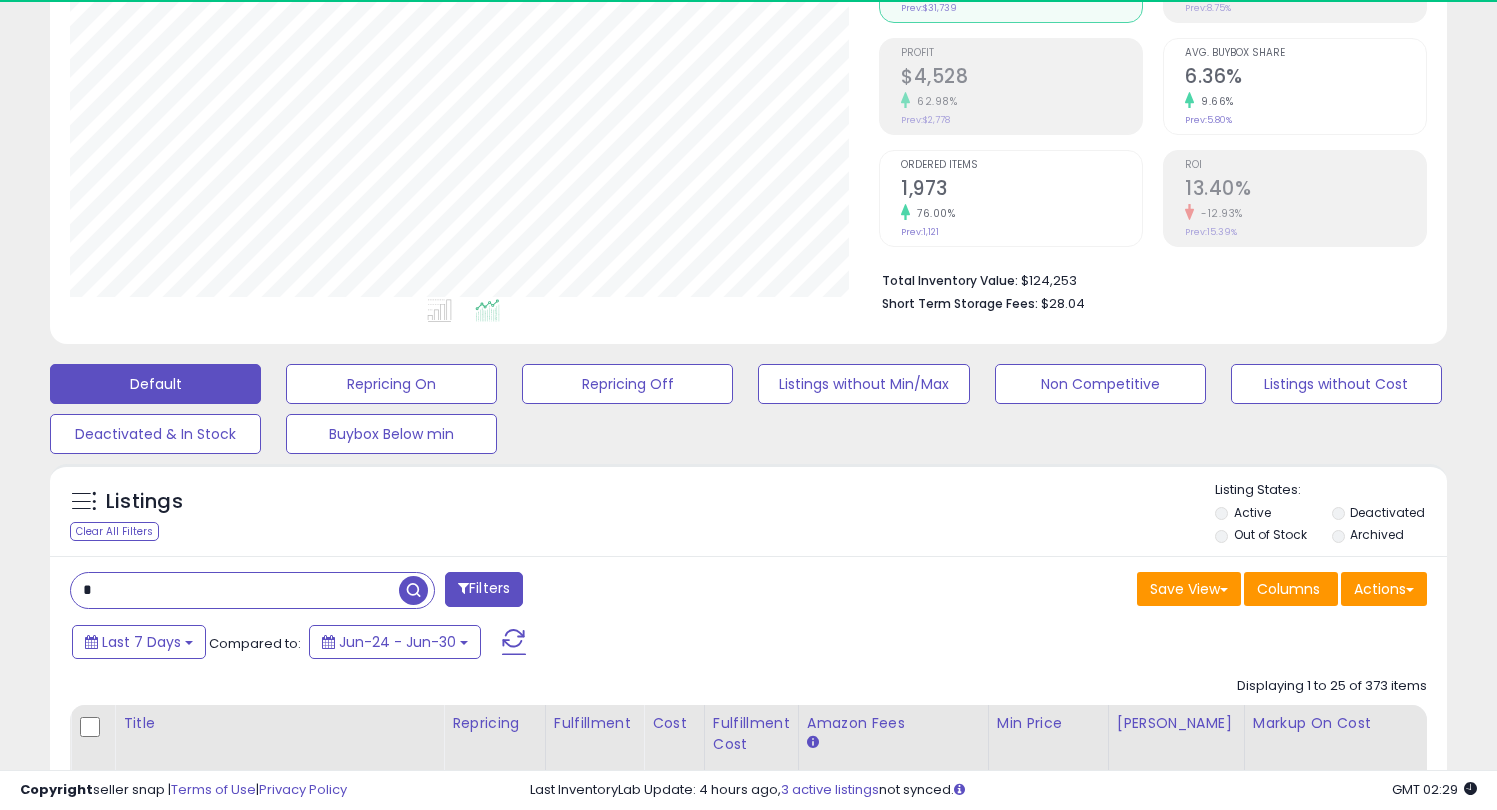 scroll, scrollTop: 999590, scrollLeft: 999191, axis: both 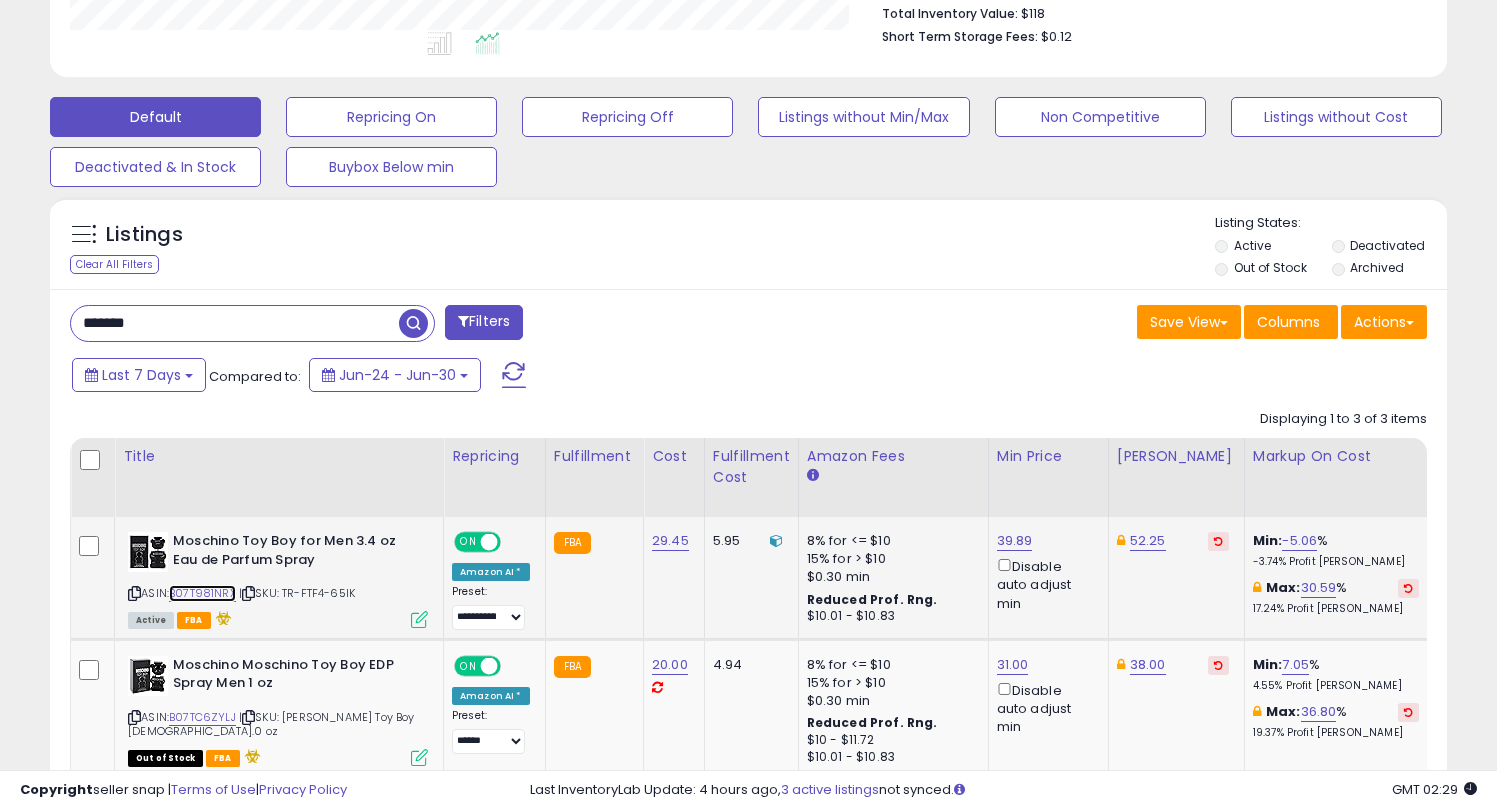 click on "B07T981NRX" at bounding box center [202, 593] 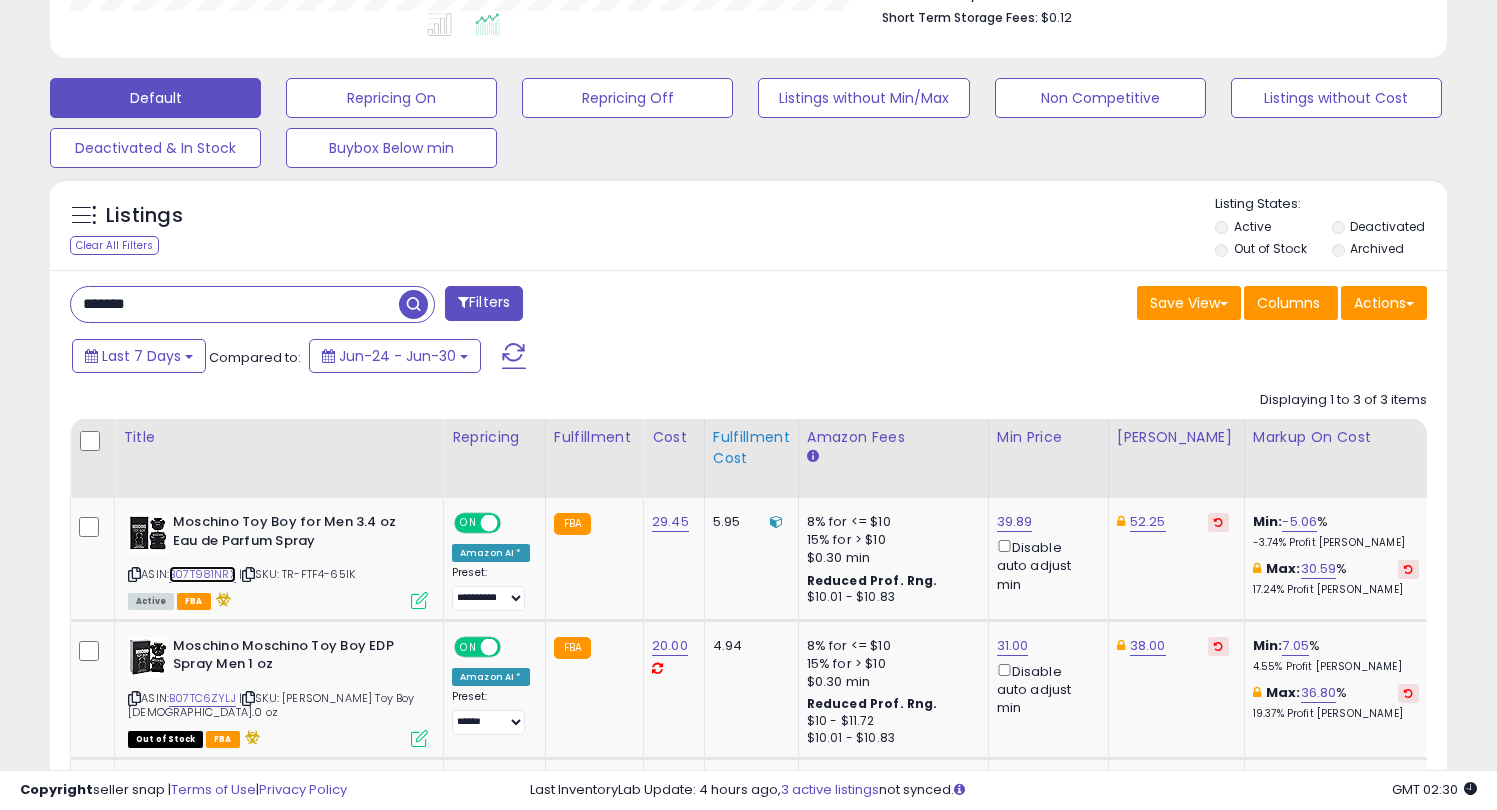 scroll, scrollTop: 666, scrollLeft: 0, axis: vertical 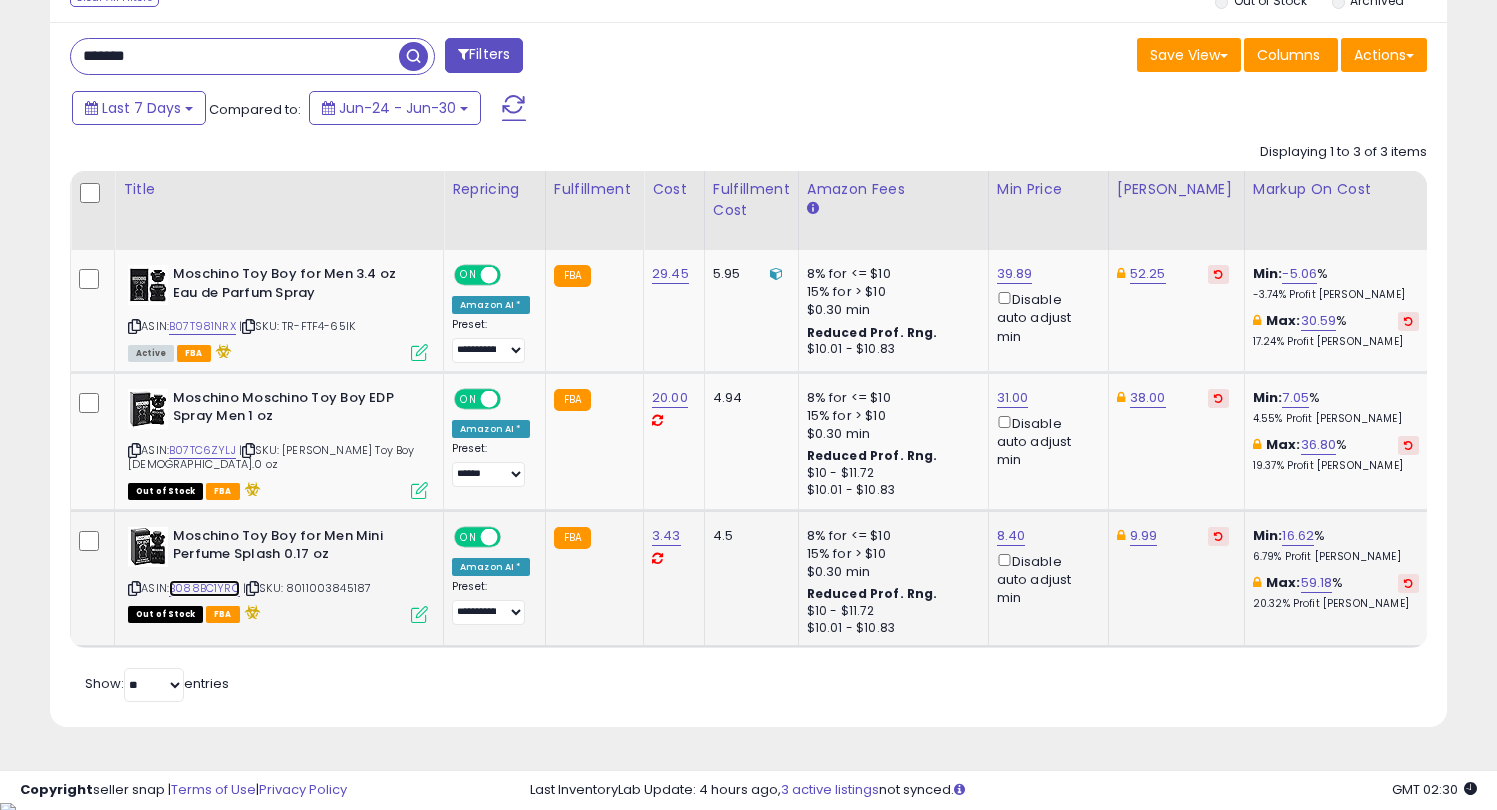 click on "B088BC1YRC" at bounding box center (204, 588) 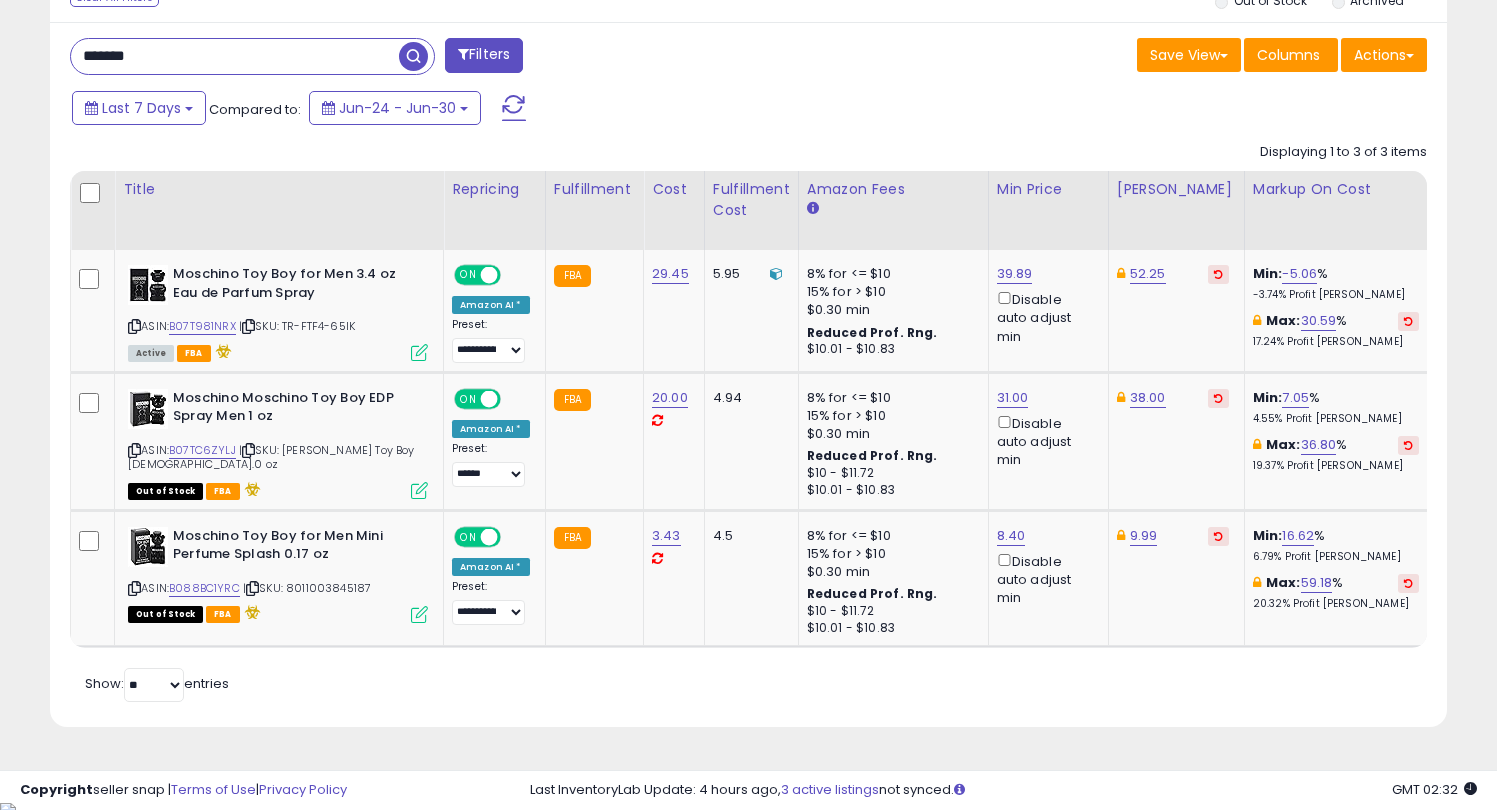 drag, startPoint x: 133, startPoint y: 57, endPoint x: 0, endPoint y: 43, distance: 133.73482 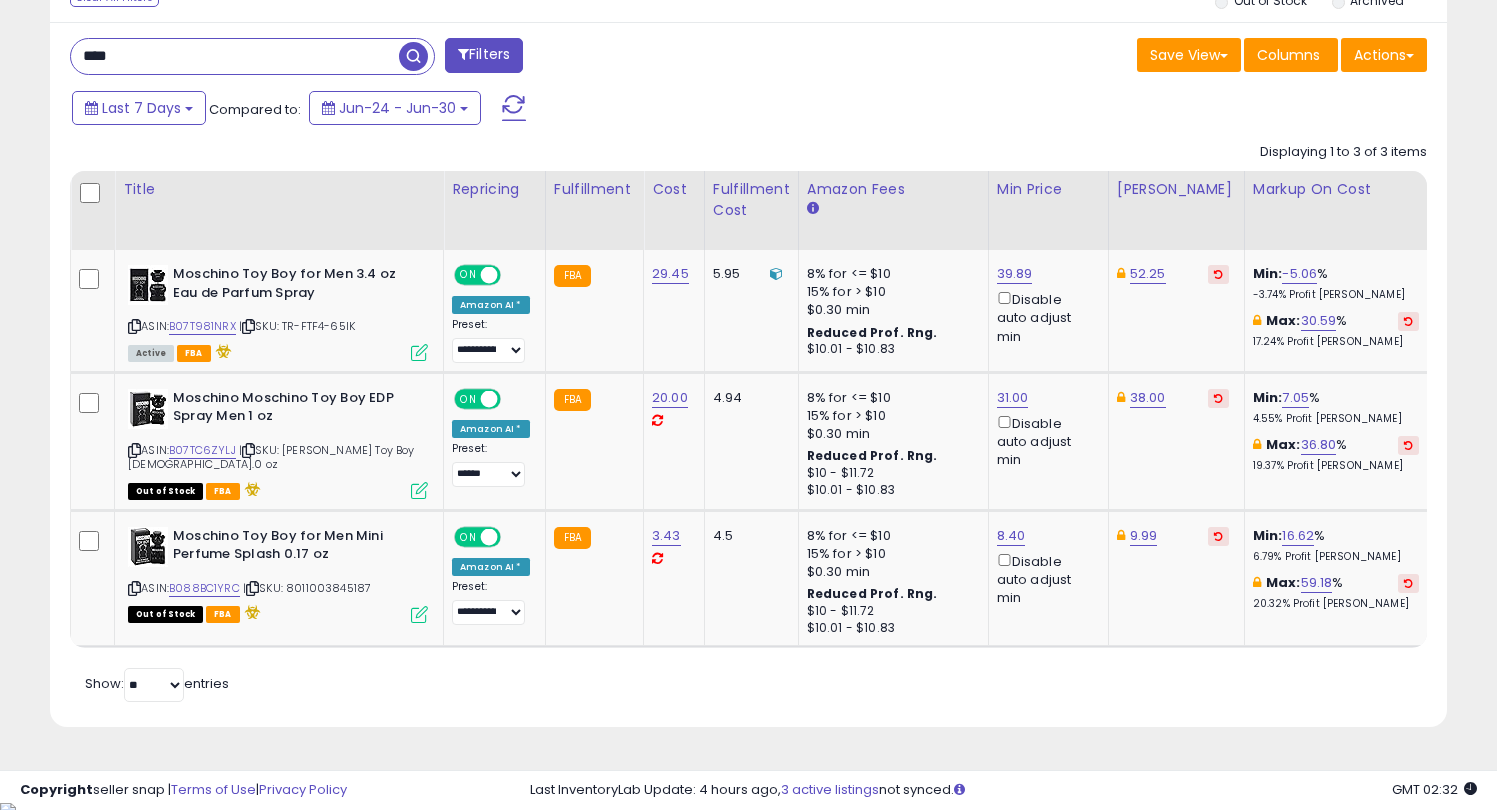 type on "****" 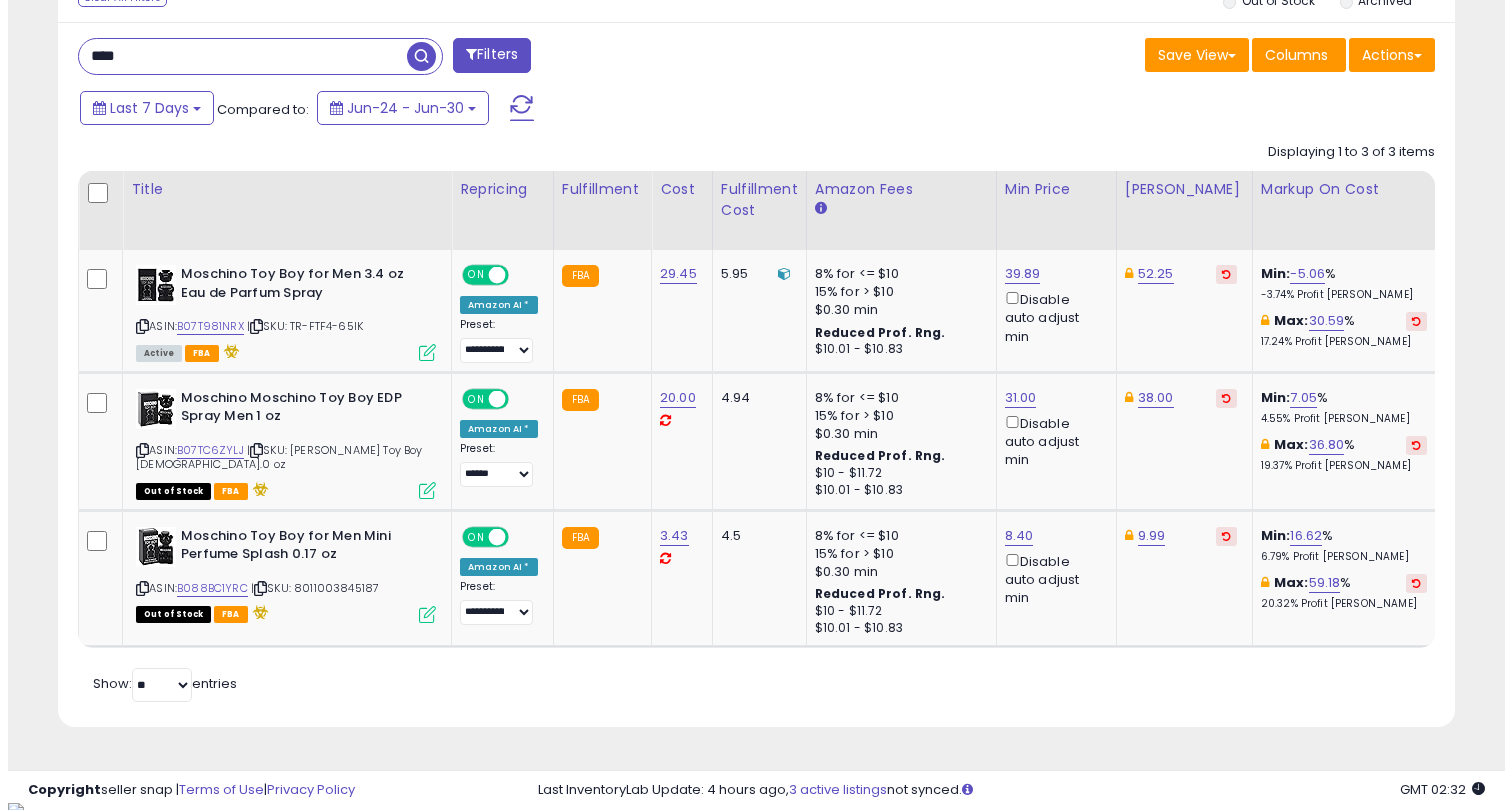 scroll, scrollTop: 410, scrollLeft: 0, axis: vertical 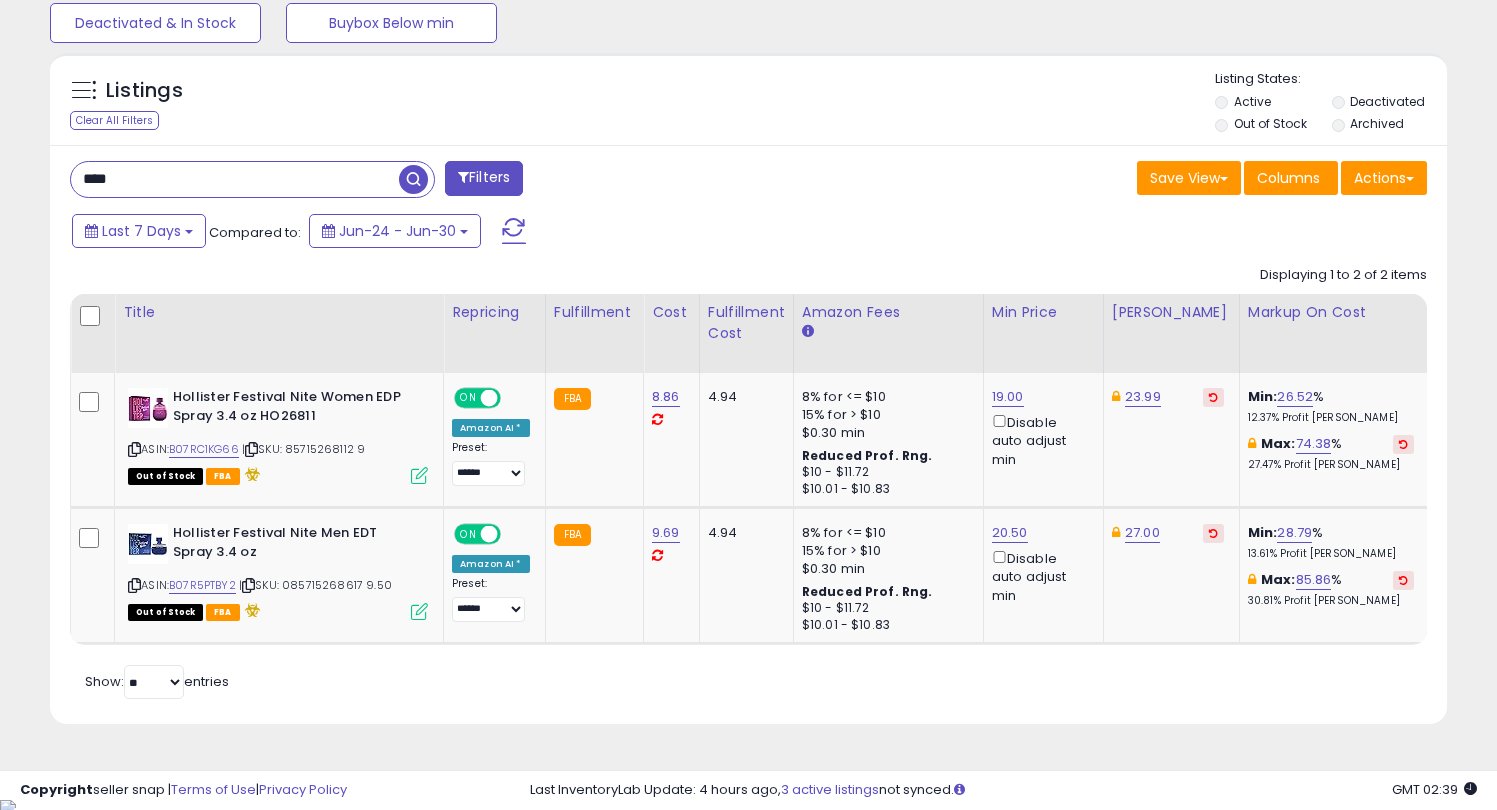 drag, startPoint x: 150, startPoint y: 186, endPoint x: 75, endPoint y: 193, distance: 75.32596 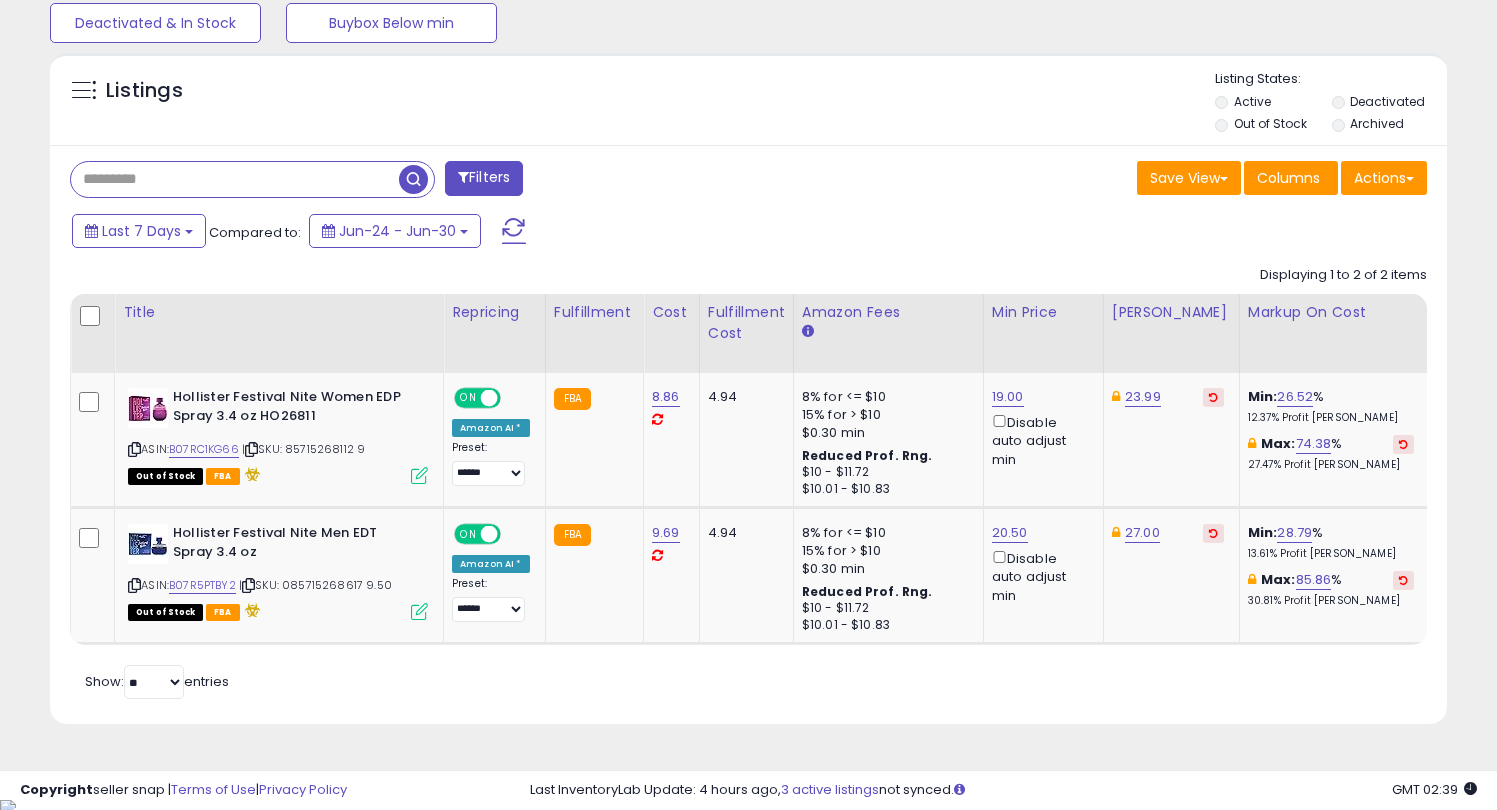 paste on "**********" 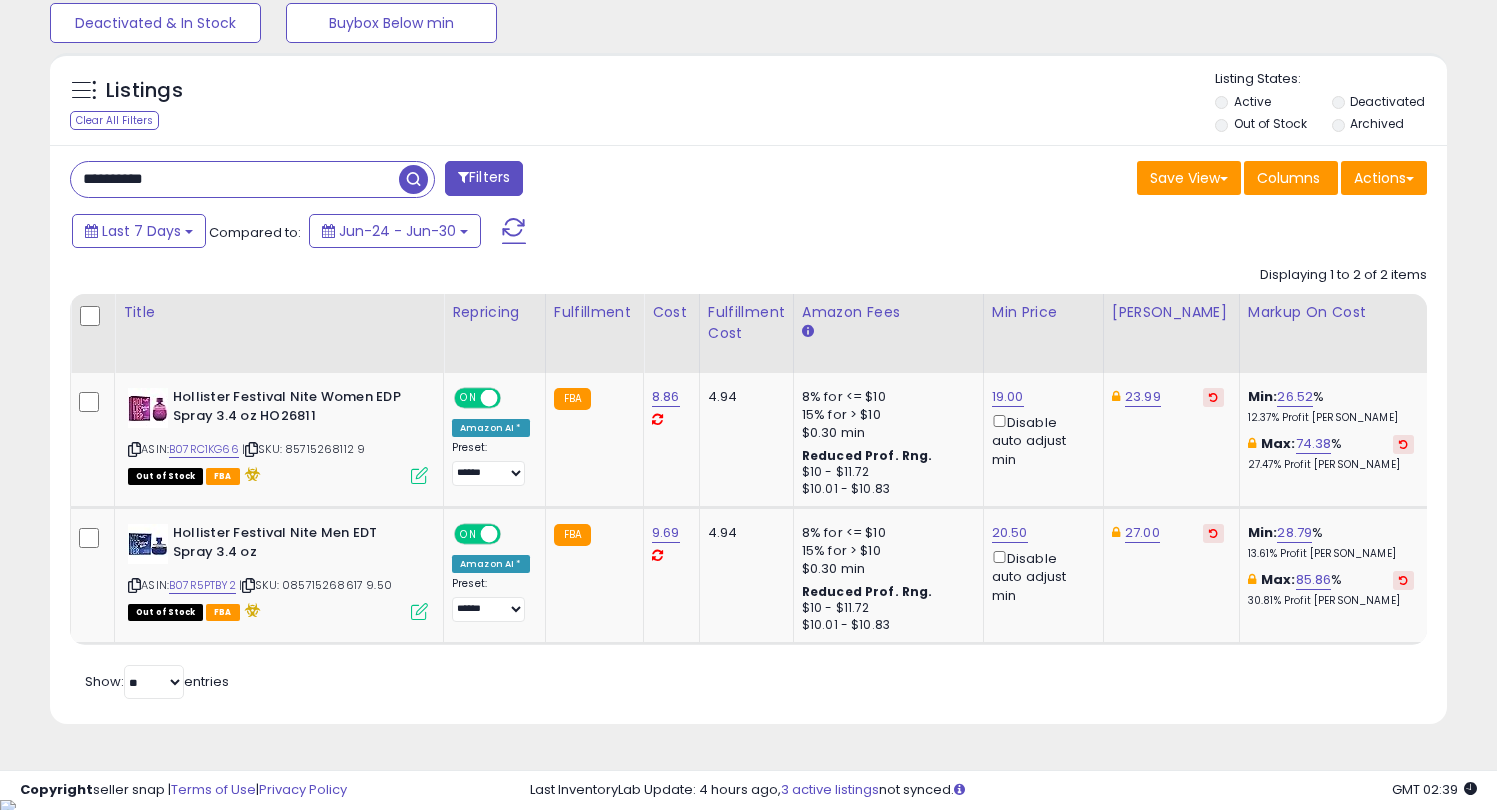 type on "**********" 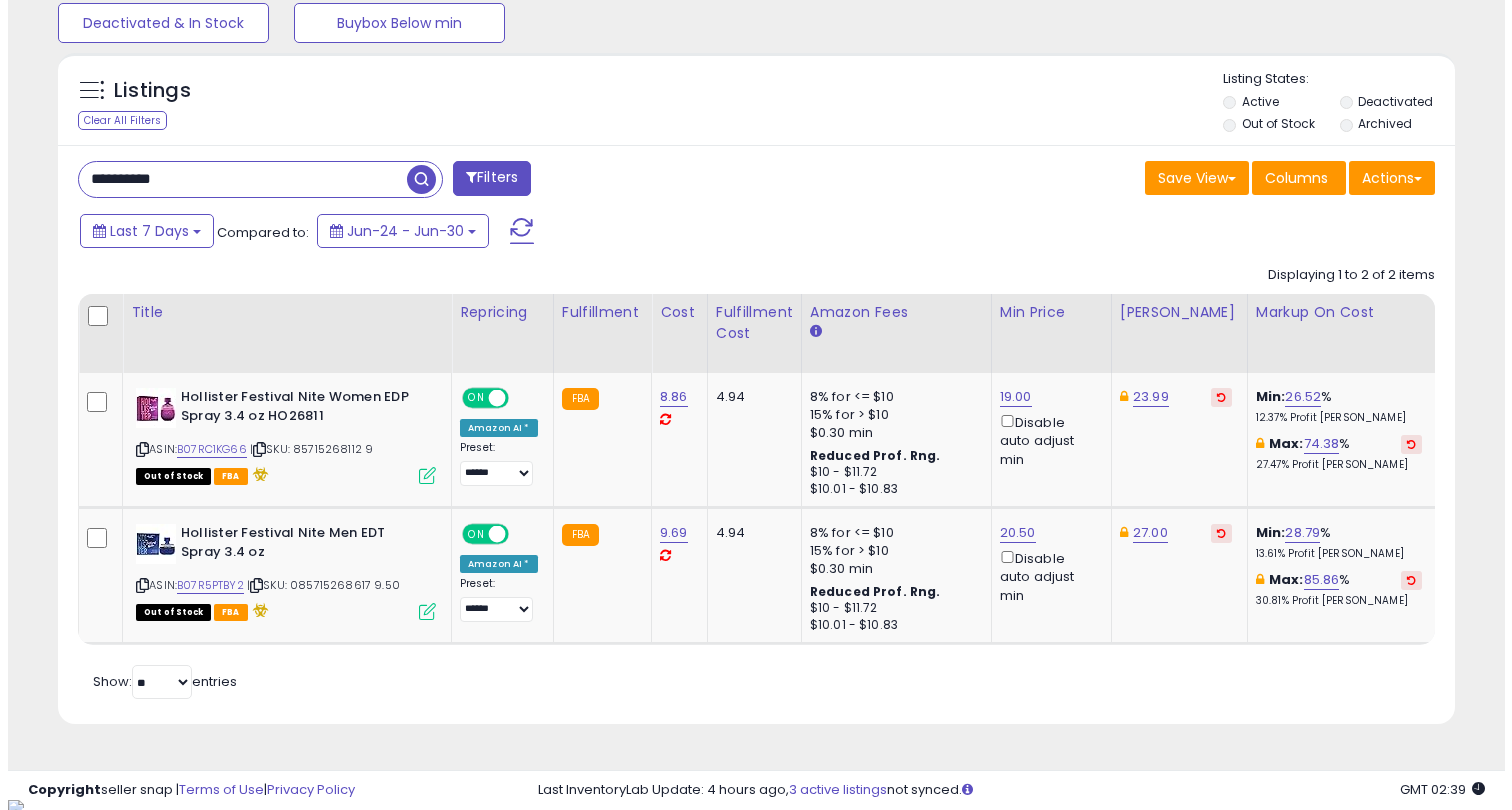 scroll, scrollTop: 410, scrollLeft: 0, axis: vertical 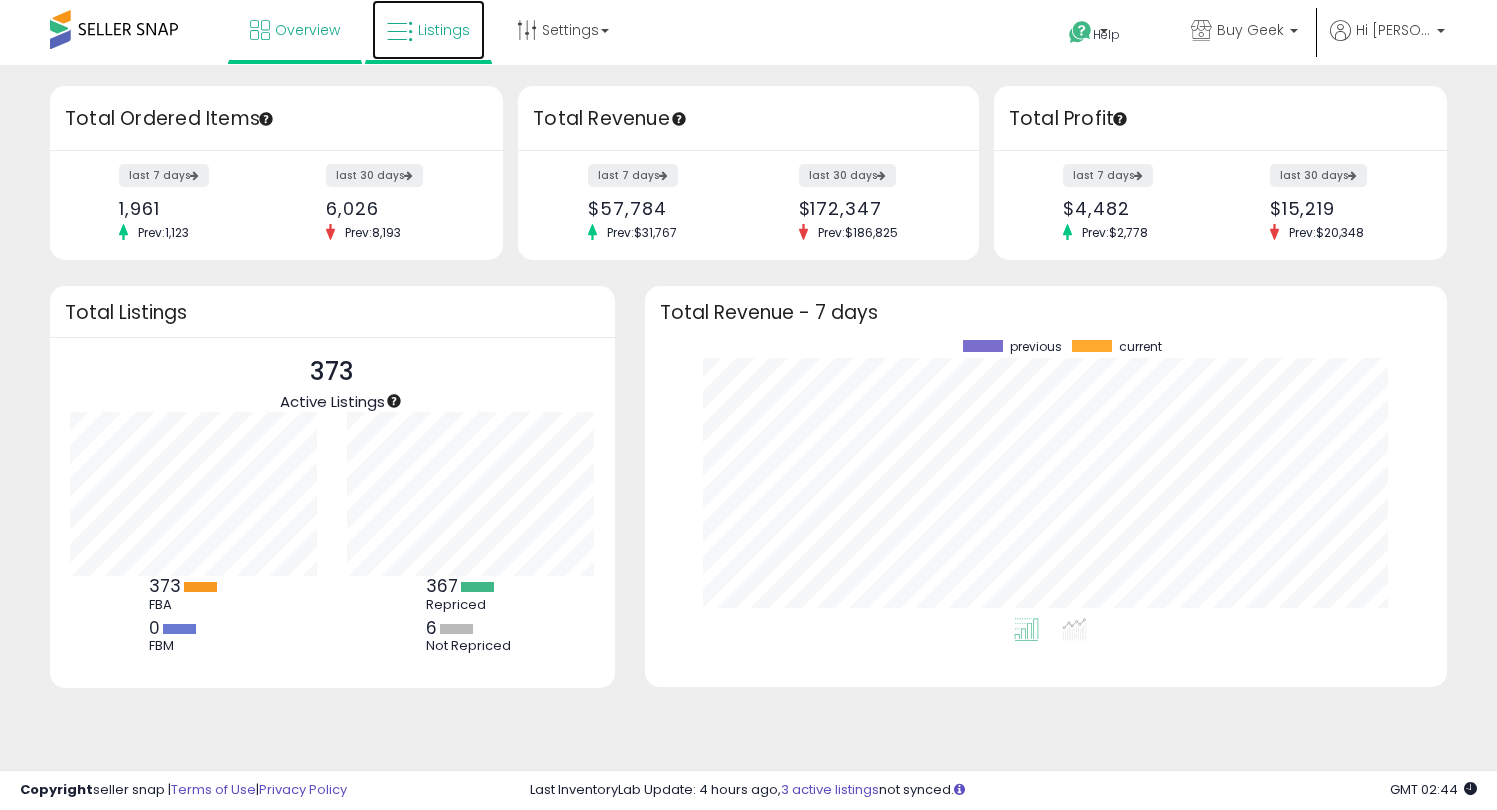 click on "Listings" at bounding box center [444, 30] 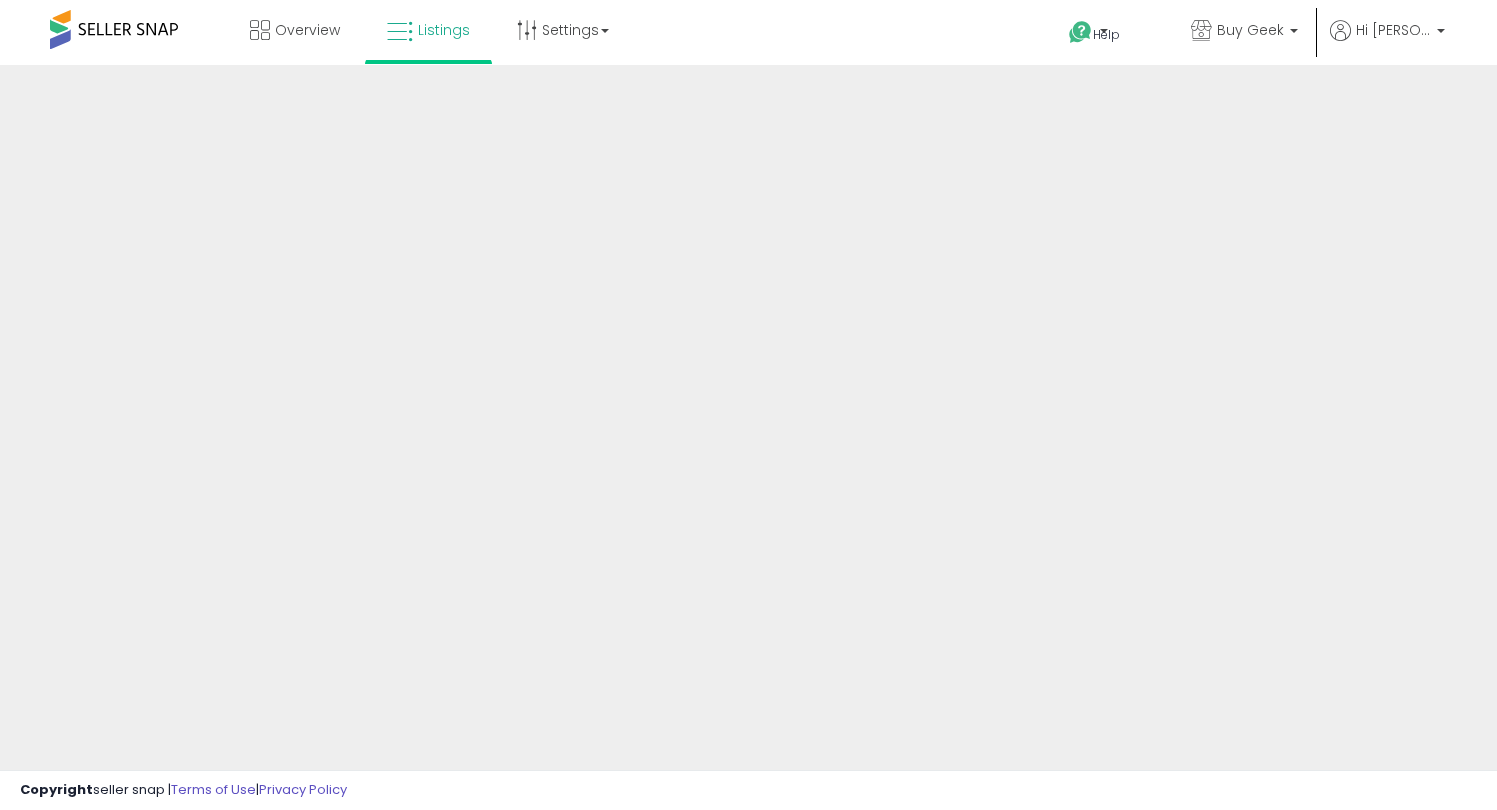 scroll, scrollTop: 0, scrollLeft: 0, axis: both 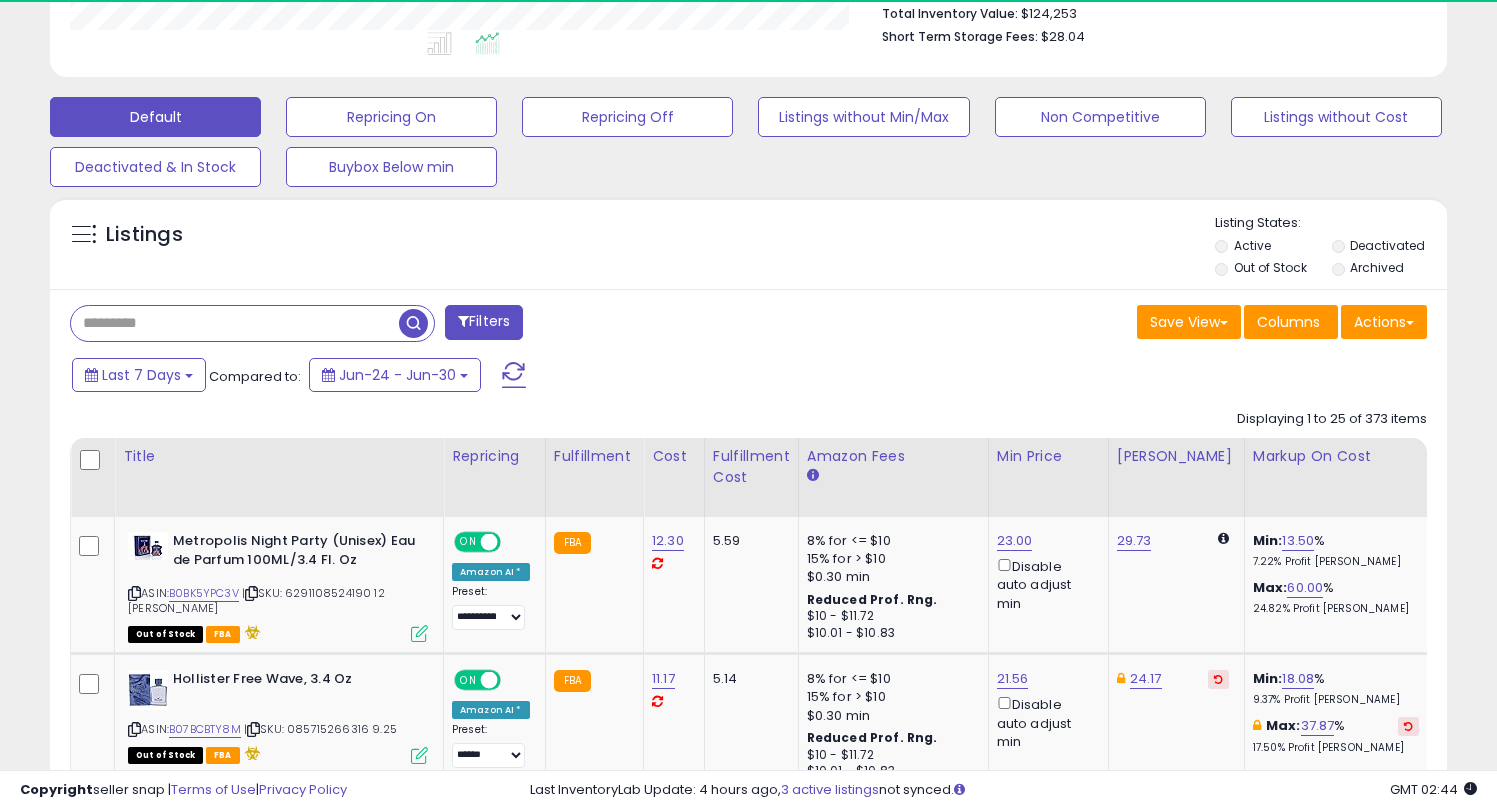drag, startPoint x: 192, startPoint y: 304, endPoint x: 131, endPoint y: 319, distance: 62.817196 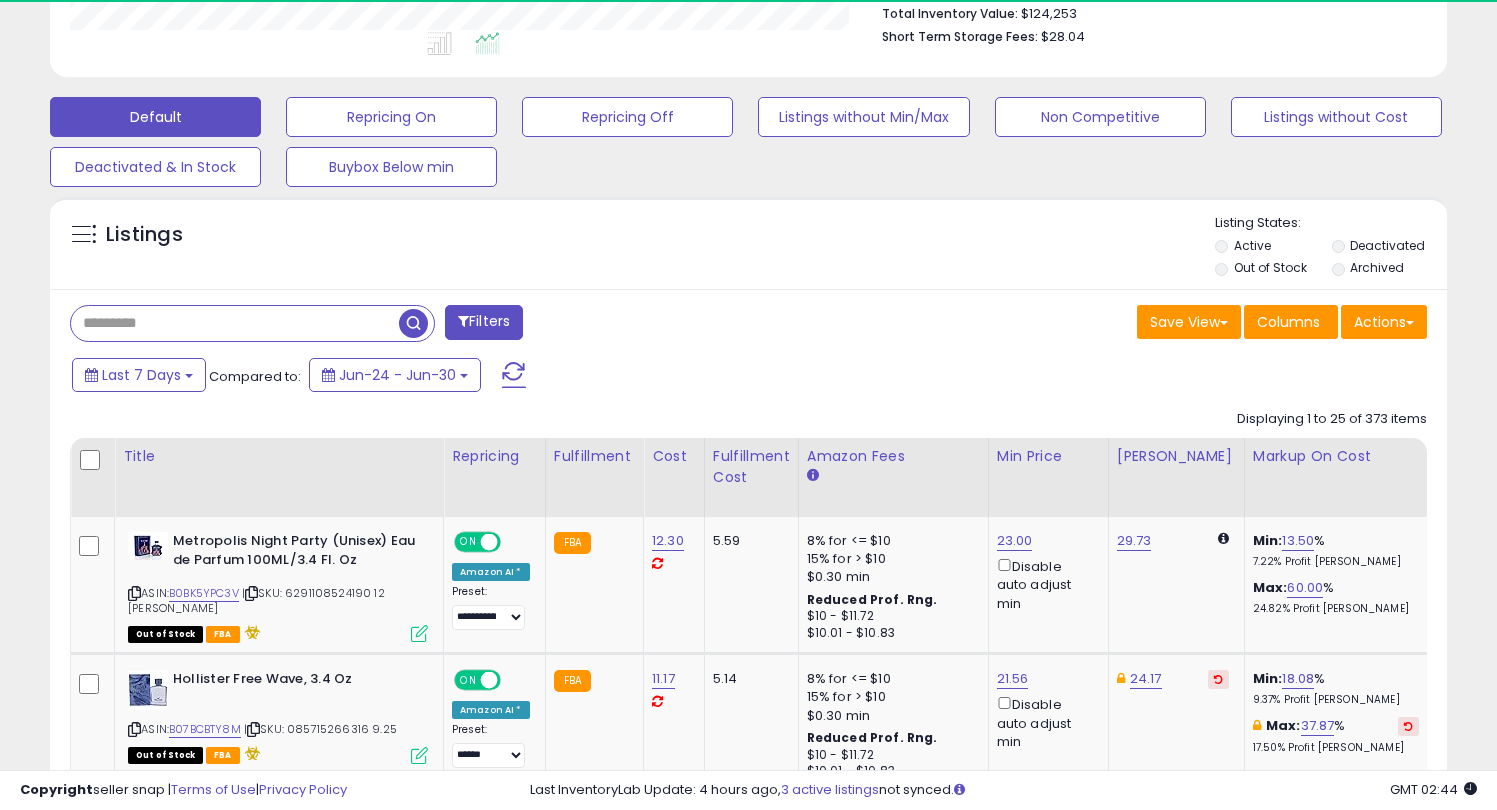 scroll, scrollTop: 999590, scrollLeft: 999191, axis: both 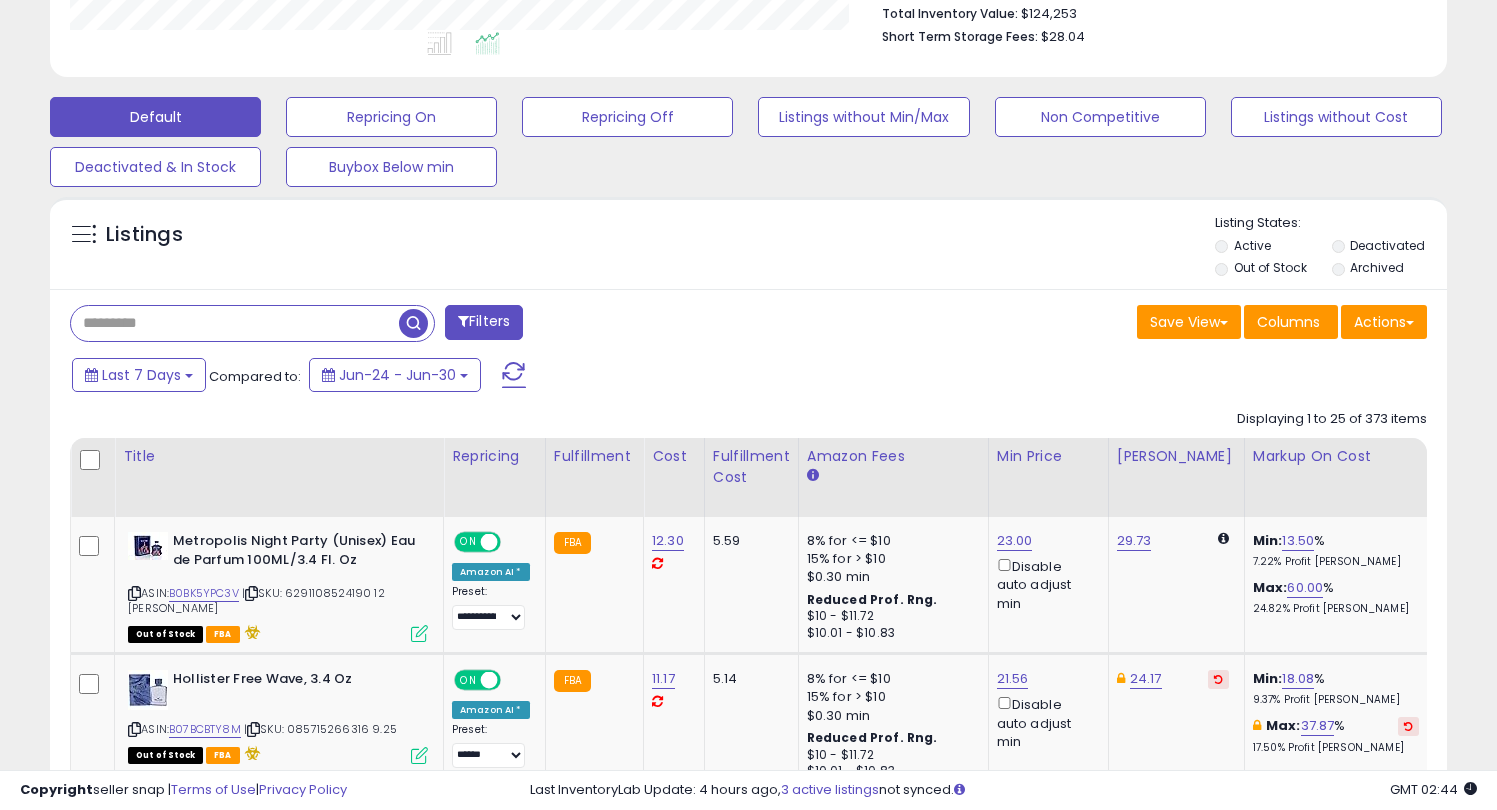 paste on "**********" 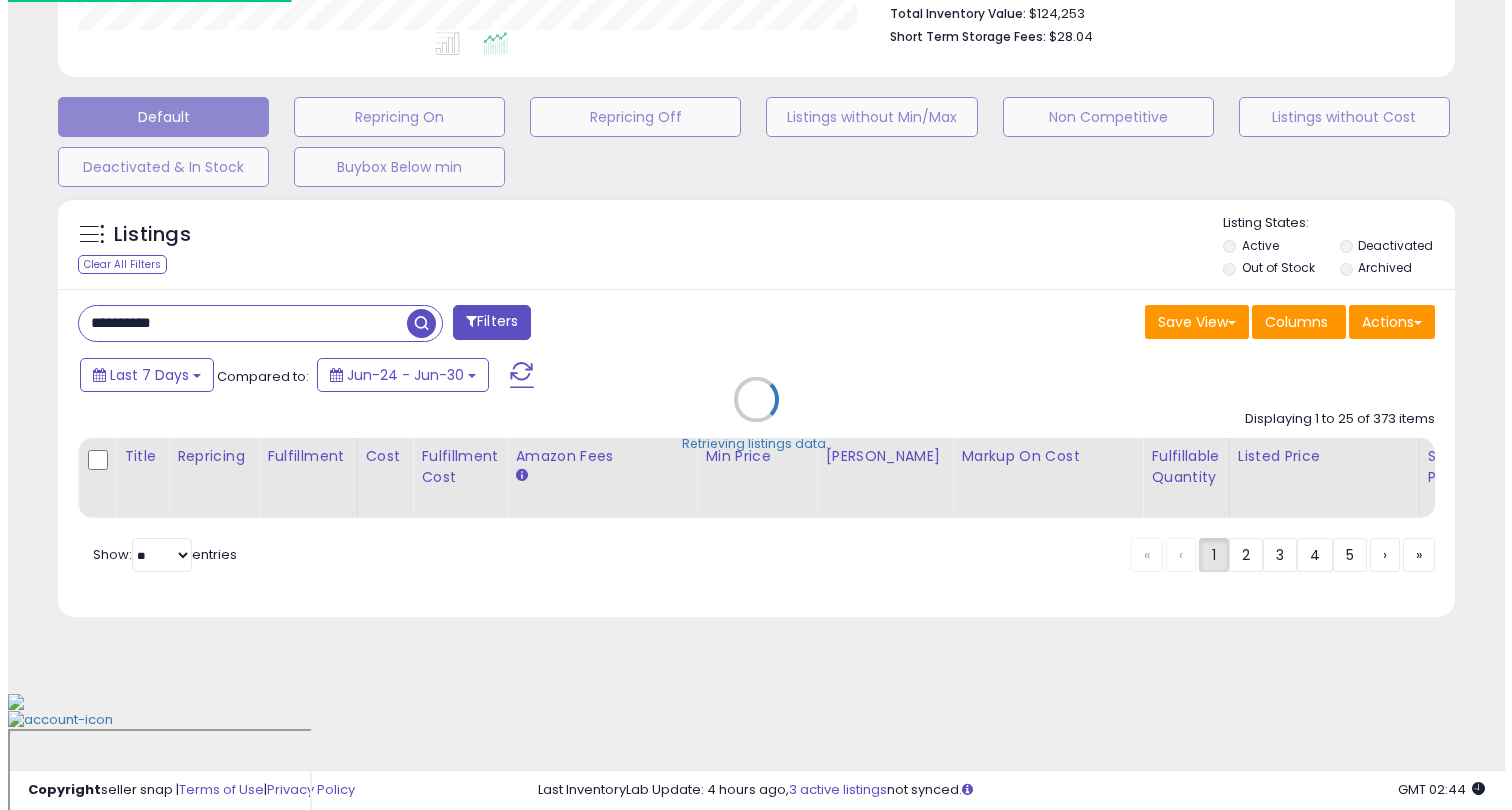 scroll, scrollTop: 430, scrollLeft: 0, axis: vertical 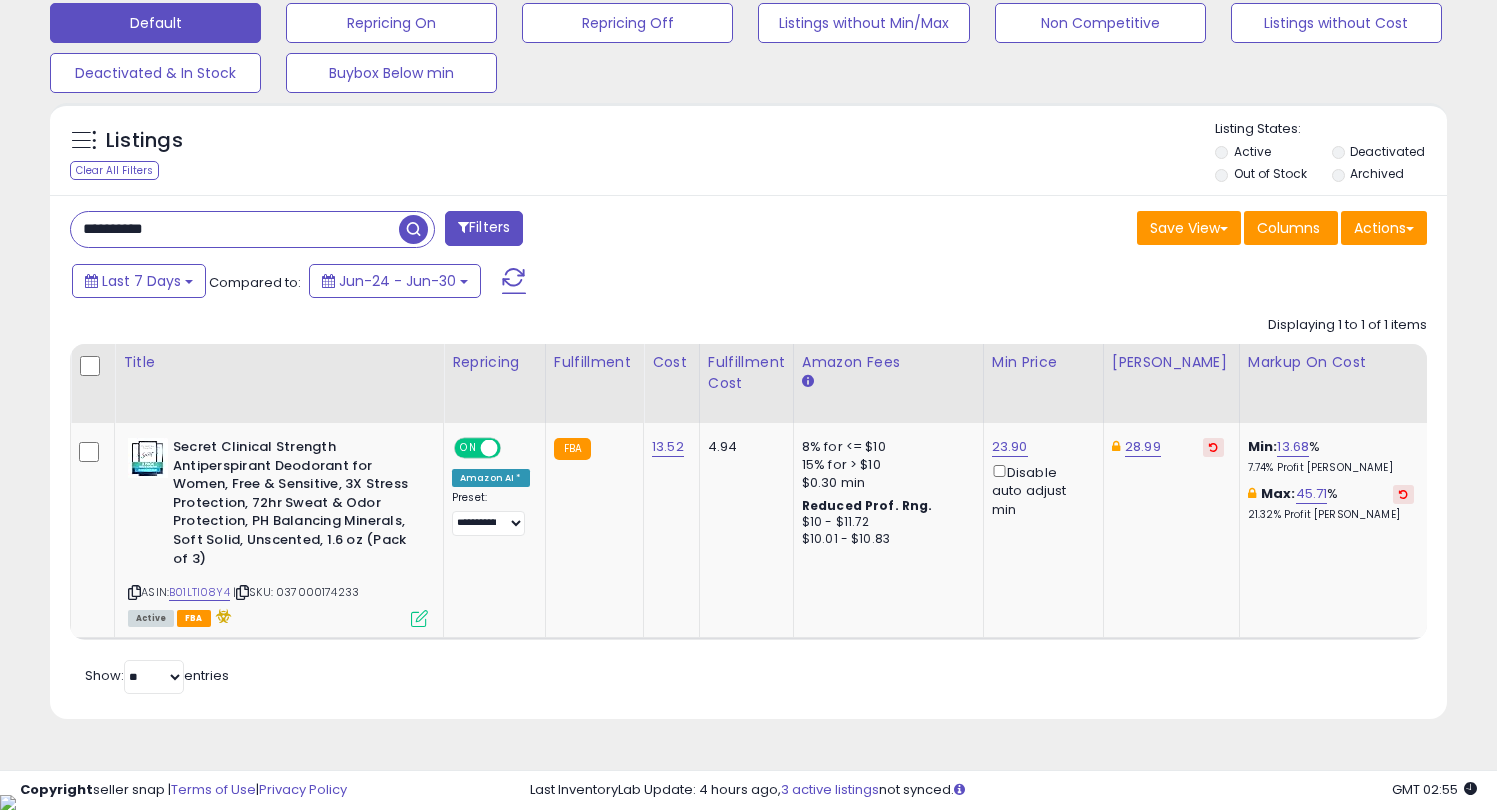 drag, startPoint x: 209, startPoint y: 232, endPoint x: 79, endPoint y: 232, distance: 130 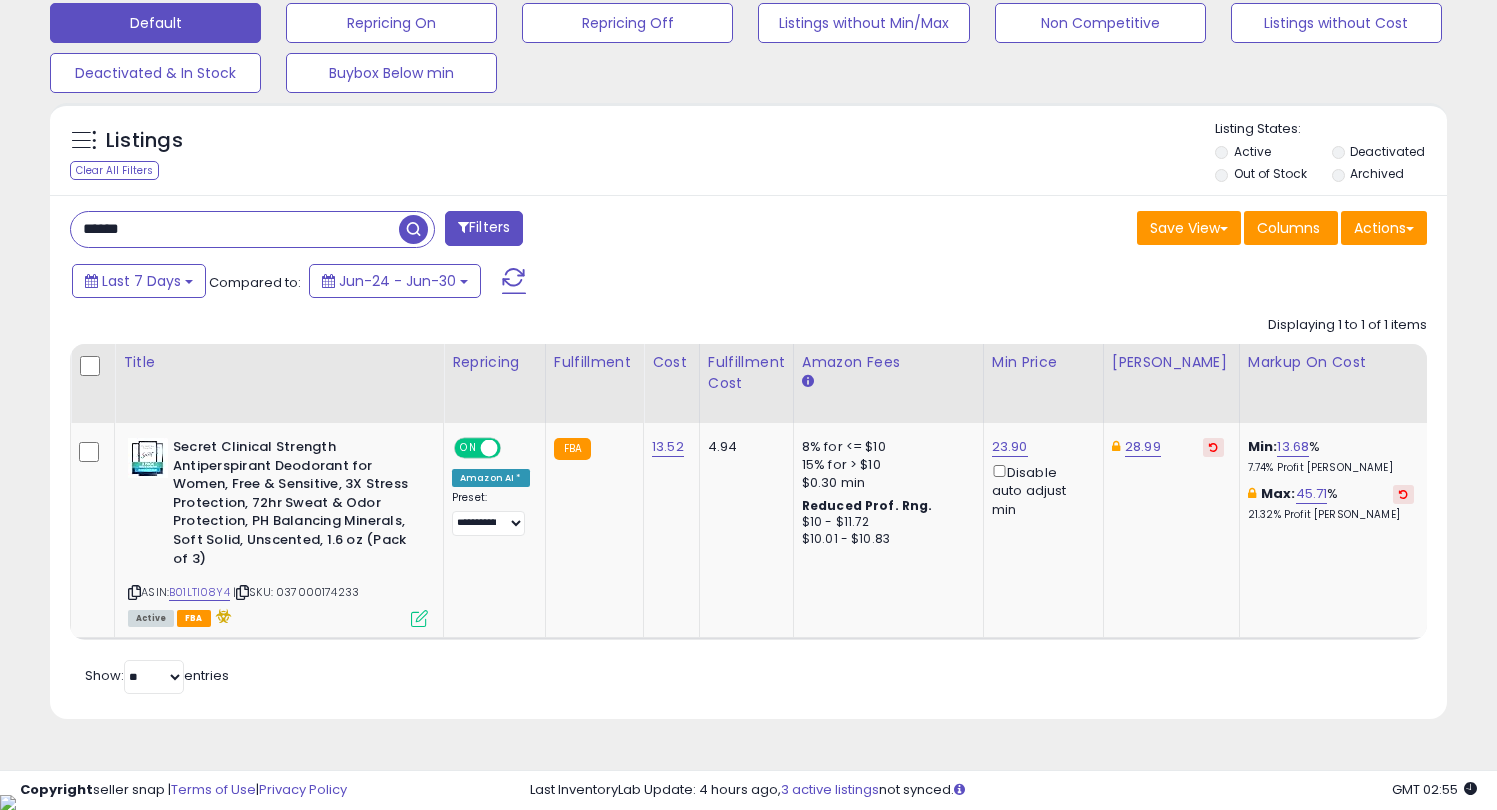 type on "******" 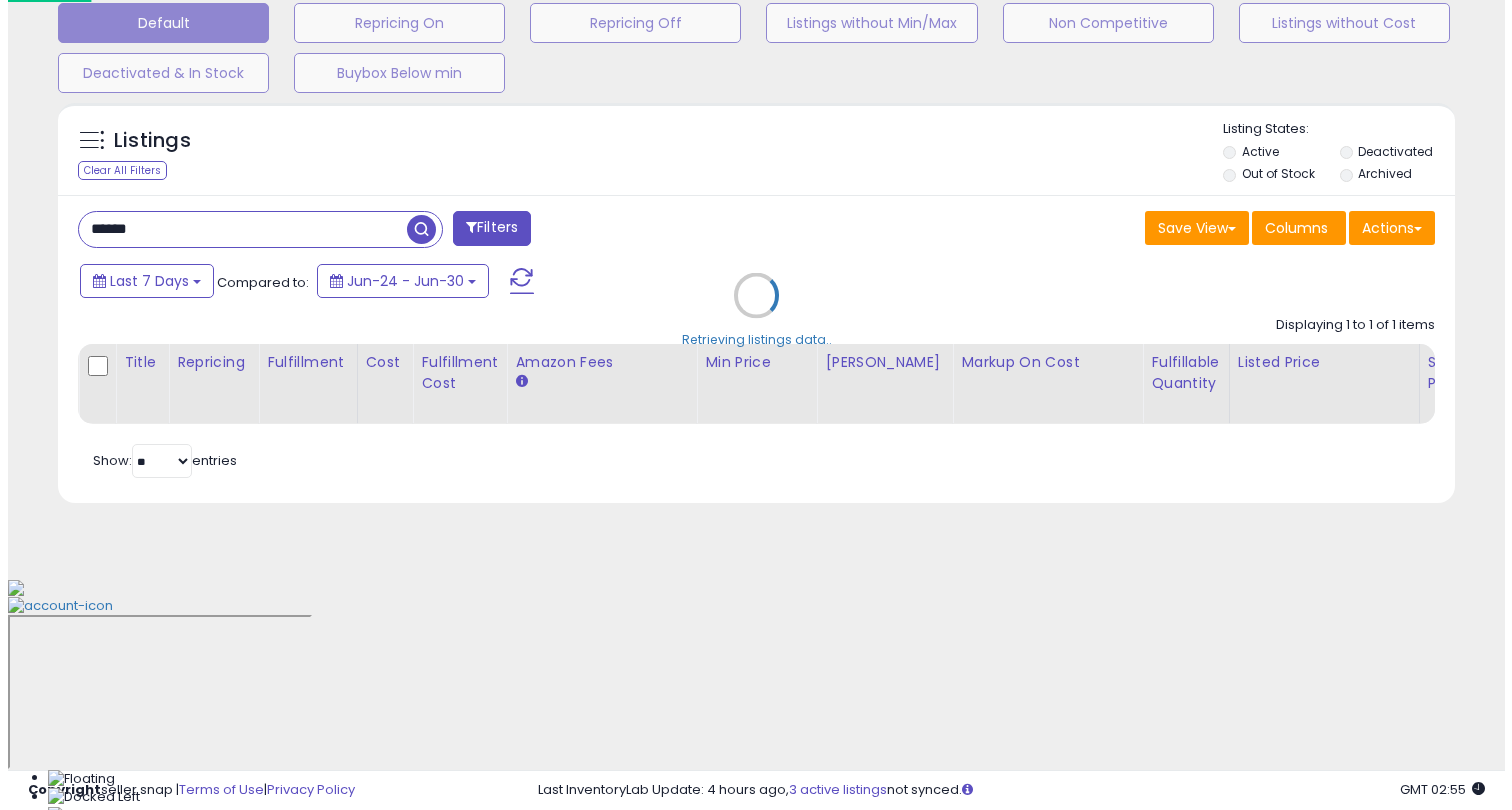 scroll, scrollTop: 410, scrollLeft: 0, axis: vertical 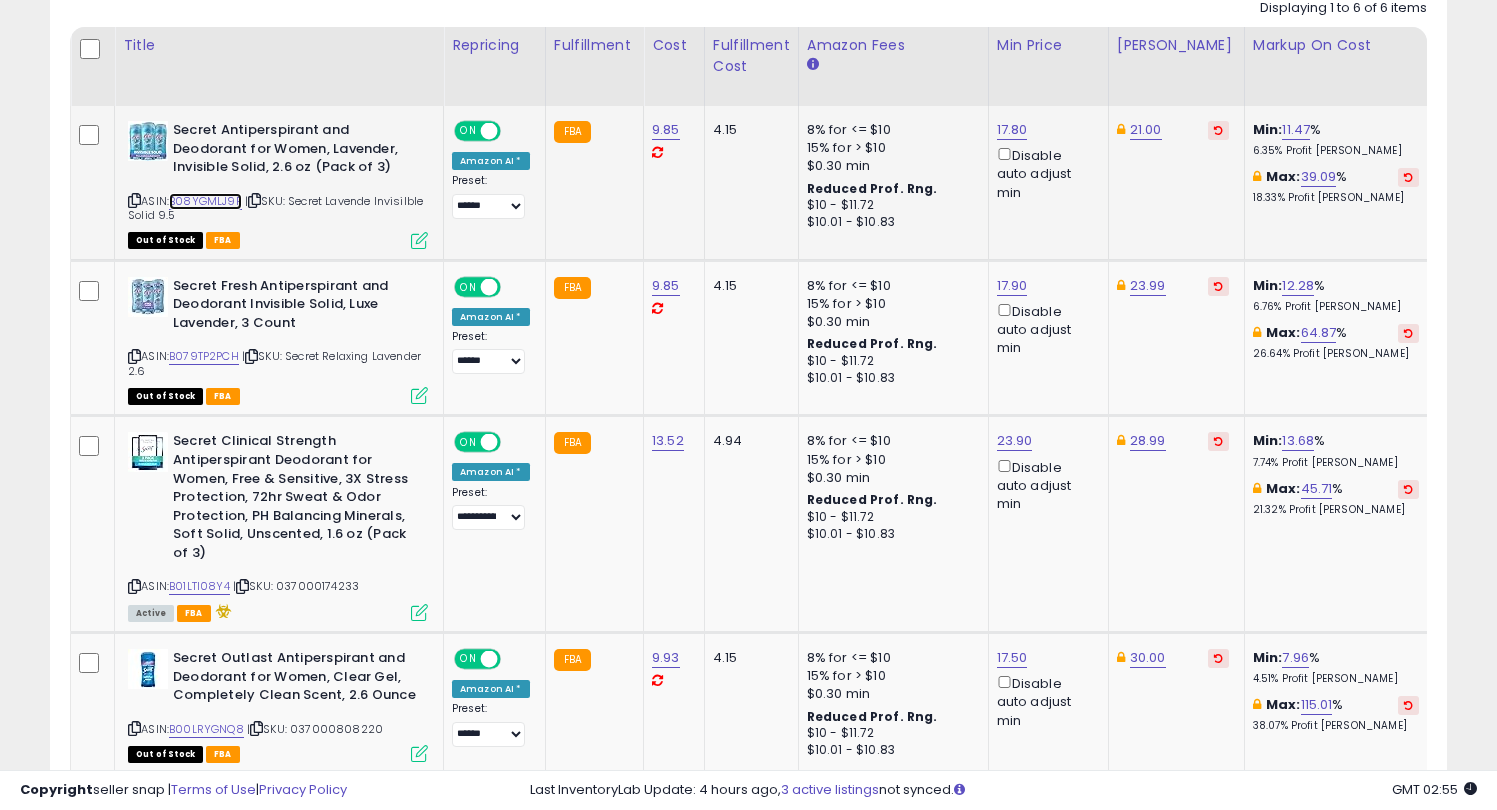 click on "B08YGMLJ9P" at bounding box center [205, 201] 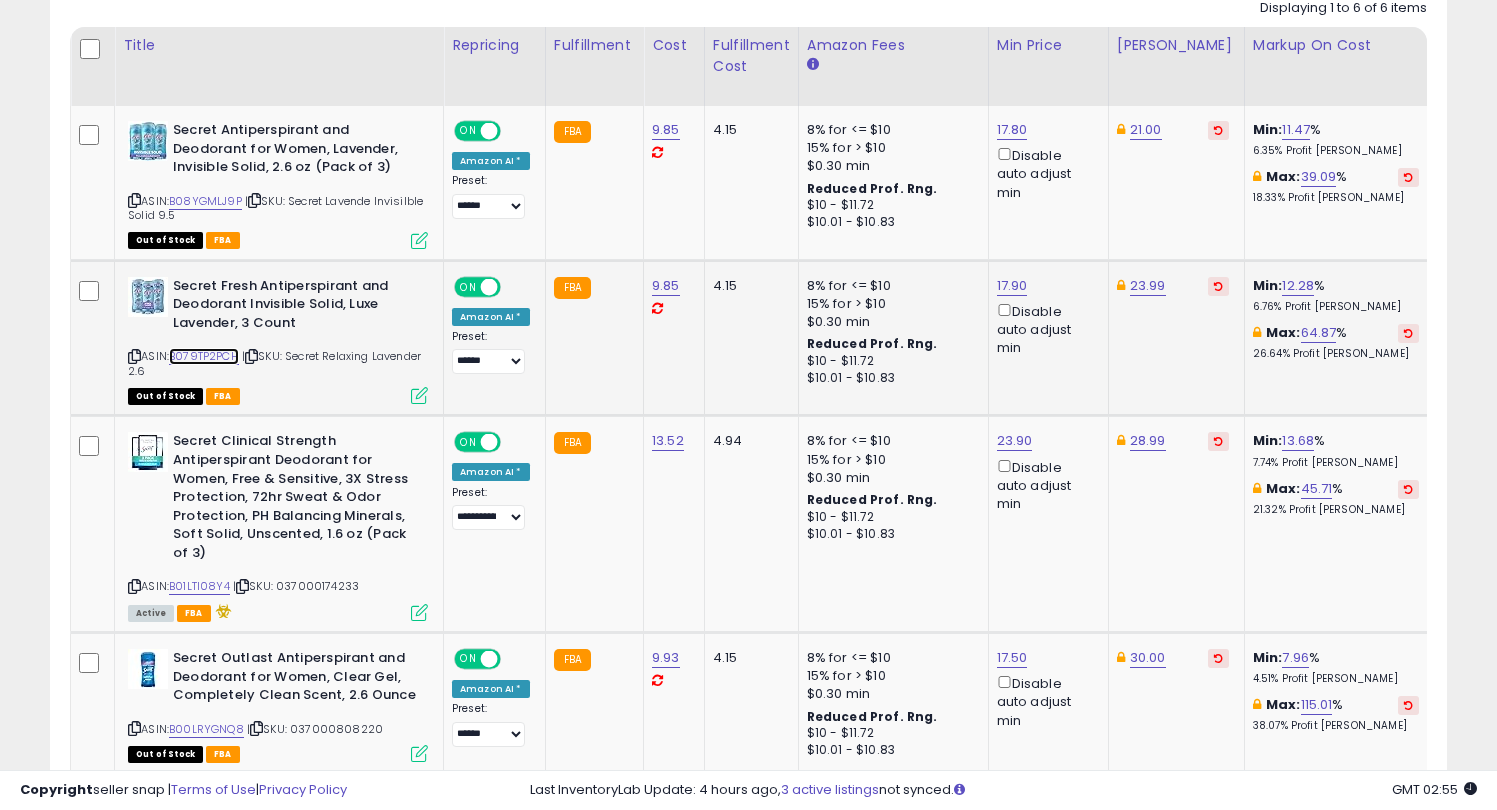click on "B079TP2PCH" at bounding box center [204, 356] 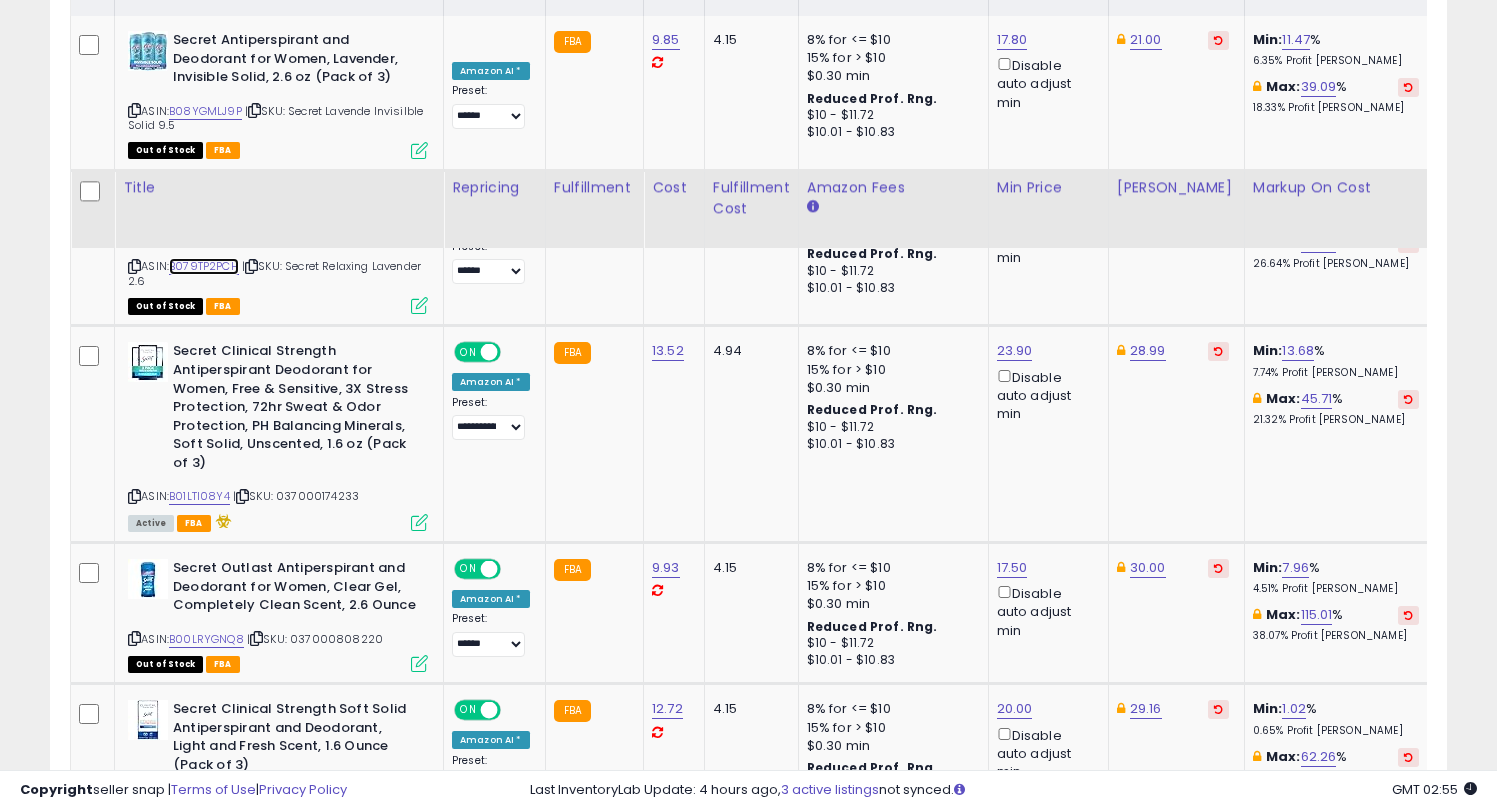 scroll, scrollTop: 677, scrollLeft: 0, axis: vertical 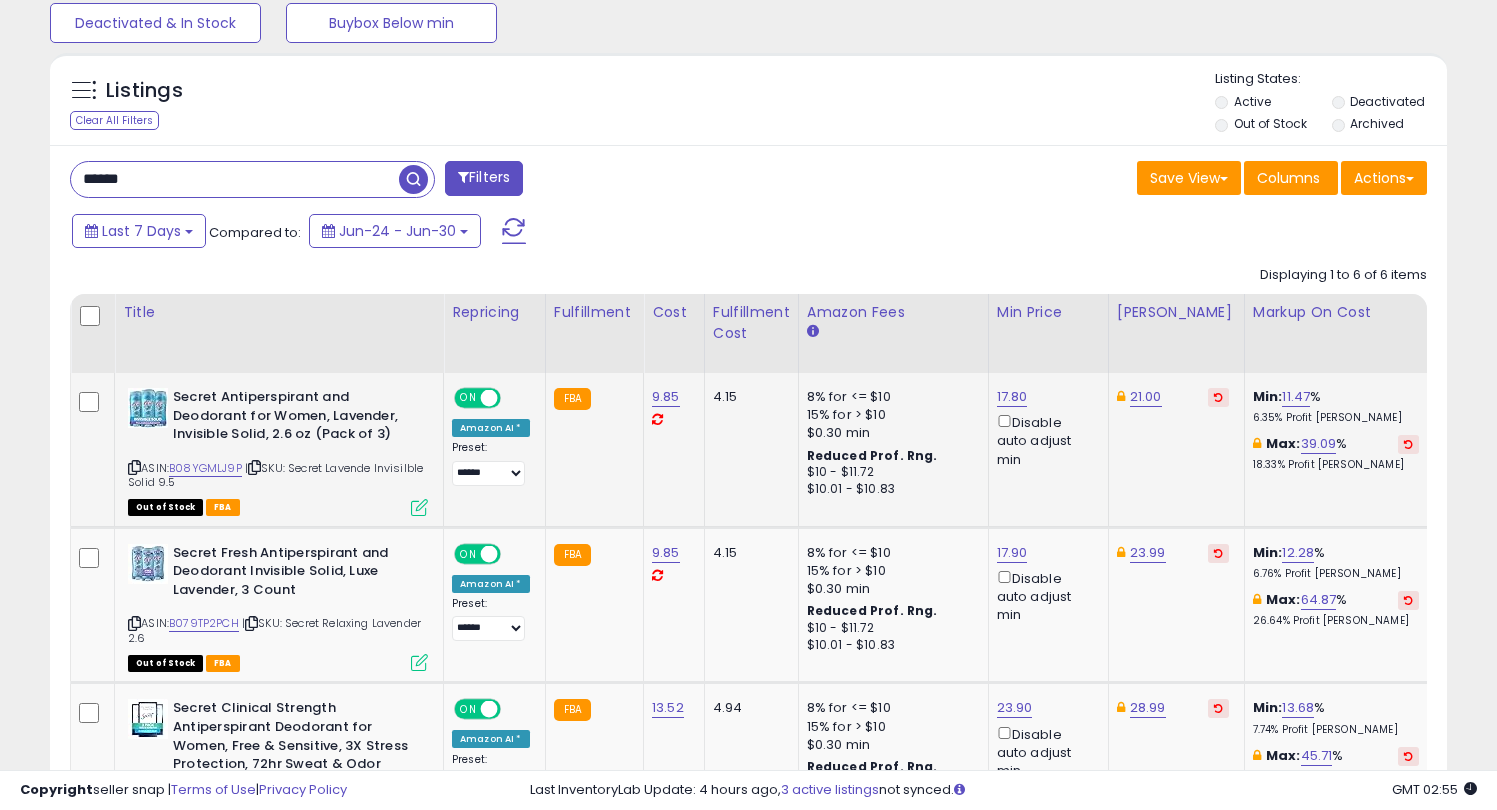 click on "Secret Antiperspirant and Deodorant for Women, Lavender, Invisible Solid, 2.6 oz (Pack of 3)" at bounding box center [294, 418] 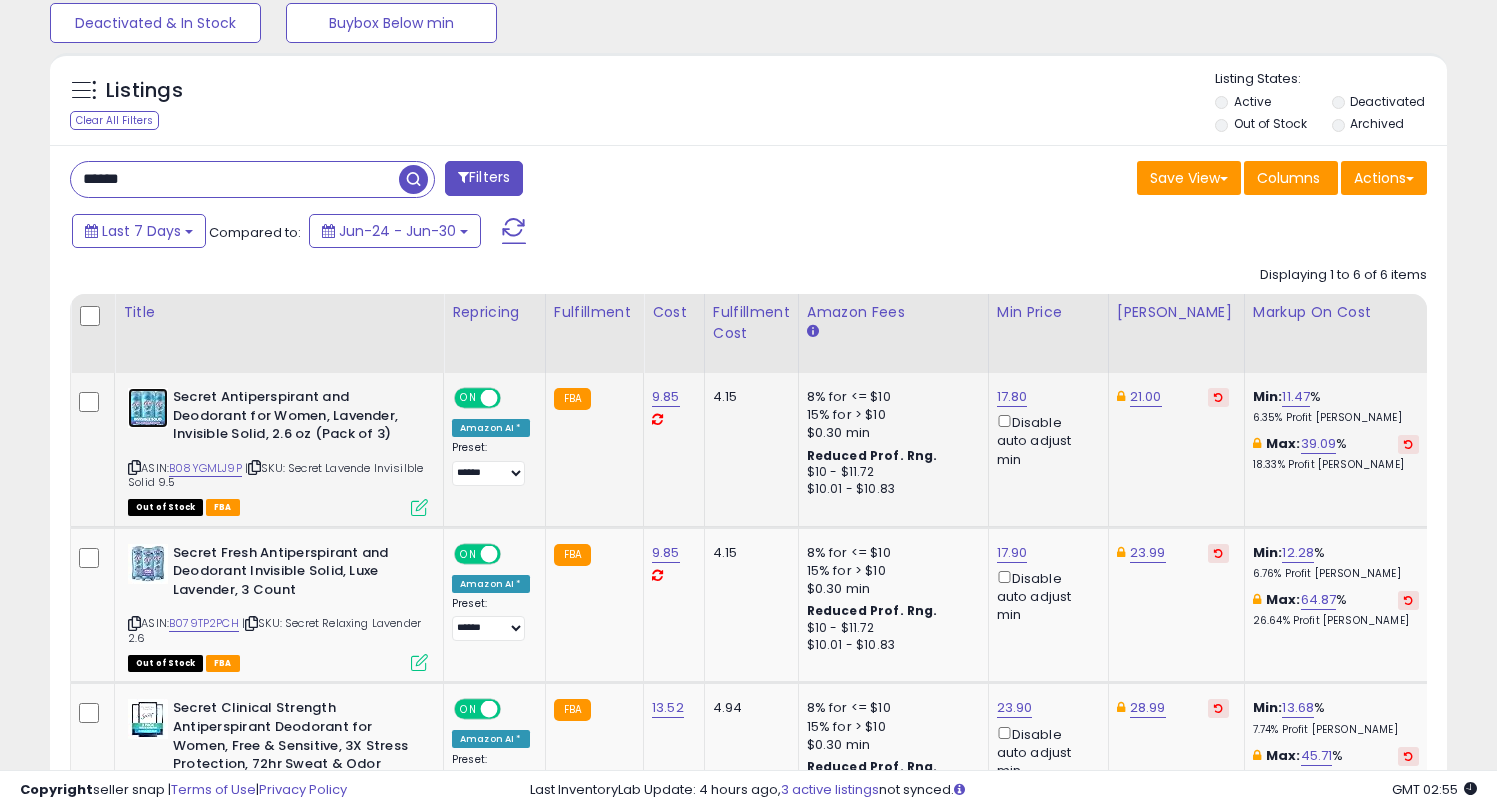 click at bounding box center [148, 408] 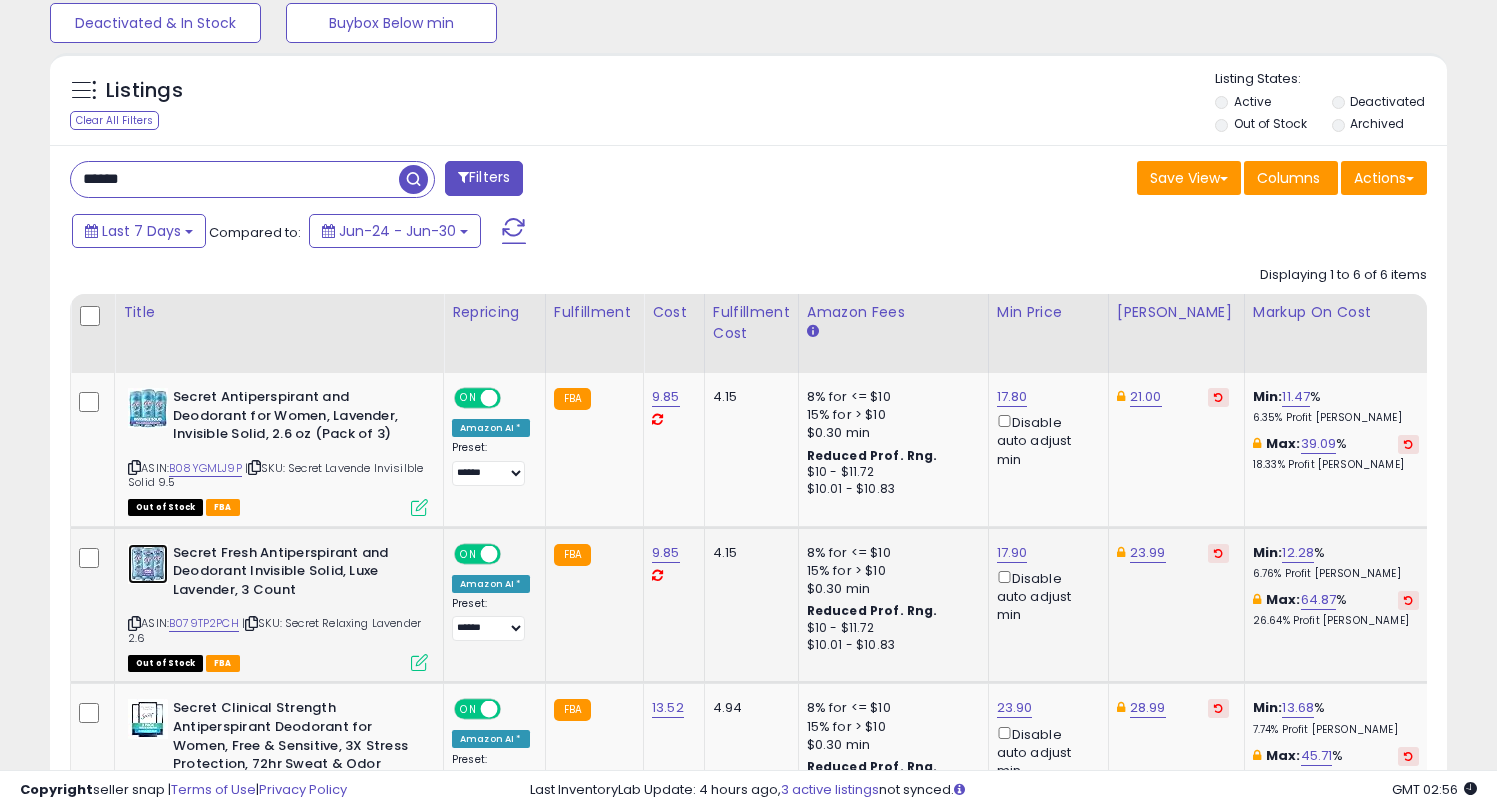 click at bounding box center [148, 564] 